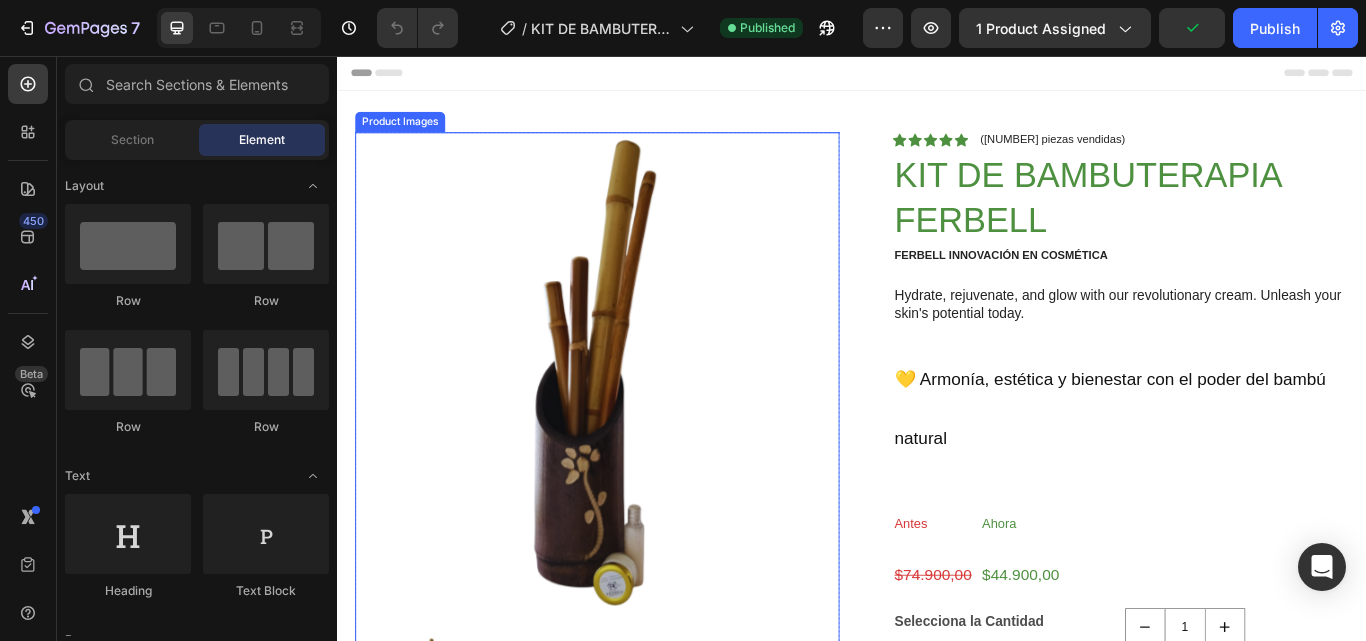 scroll, scrollTop: 0, scrollLeft: 0, axis: both 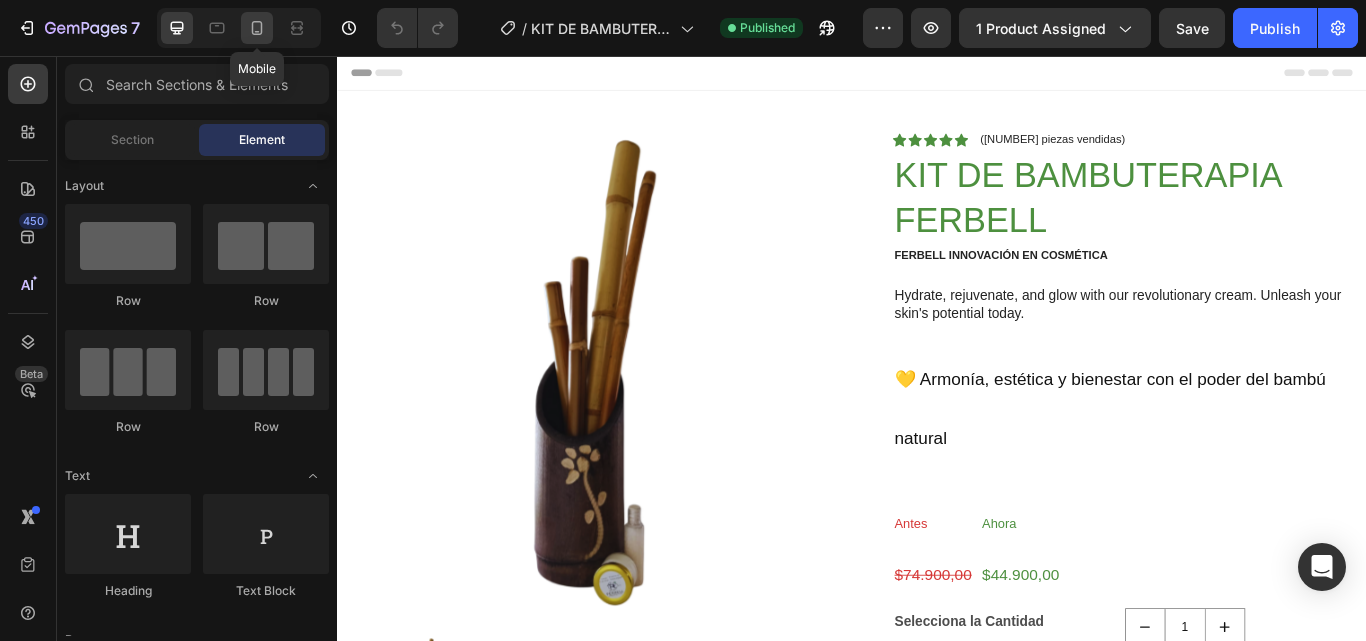 click 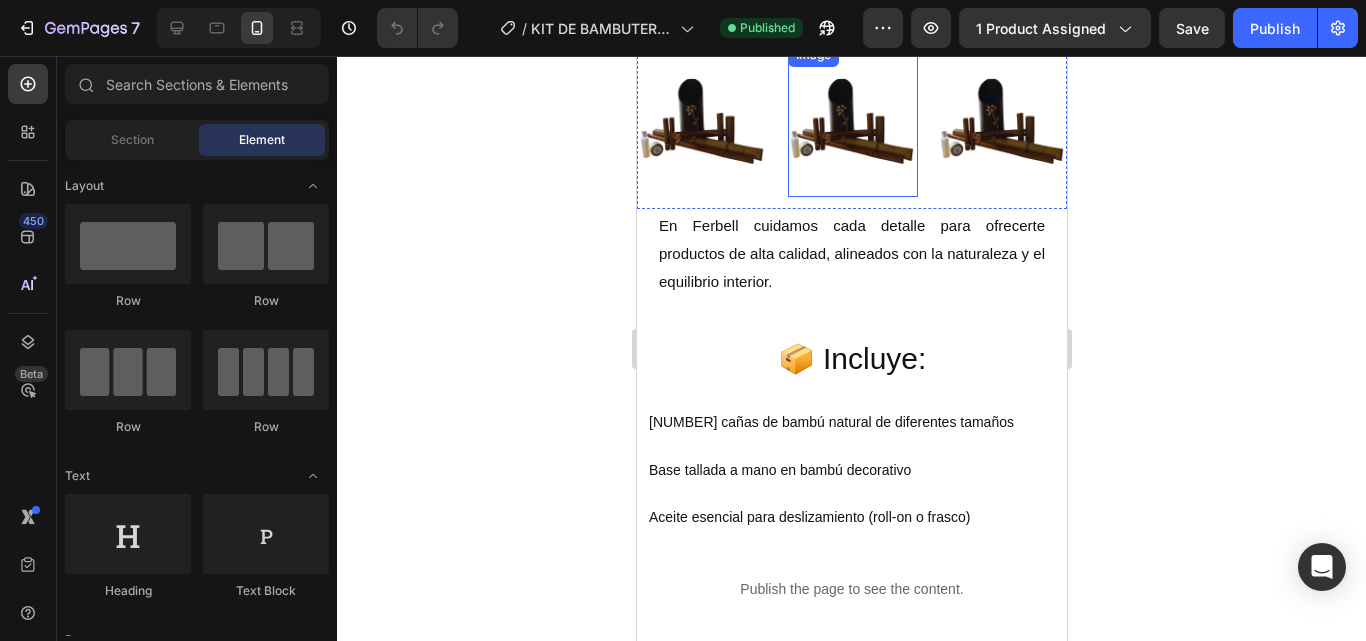 scroll, scrollTop: 4000, scrollLeft: 0, axis: vertical 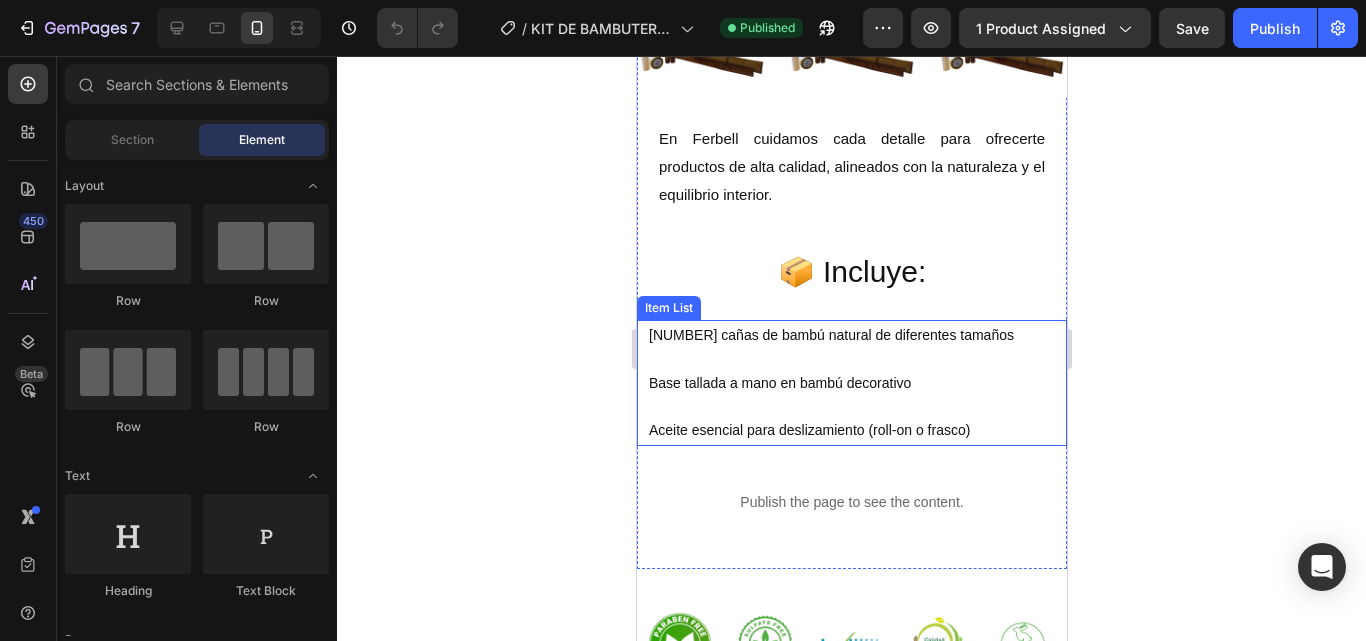 click on "5 cañas de bambú natural de diferentes tamaños" at bounding box center [830, 335] 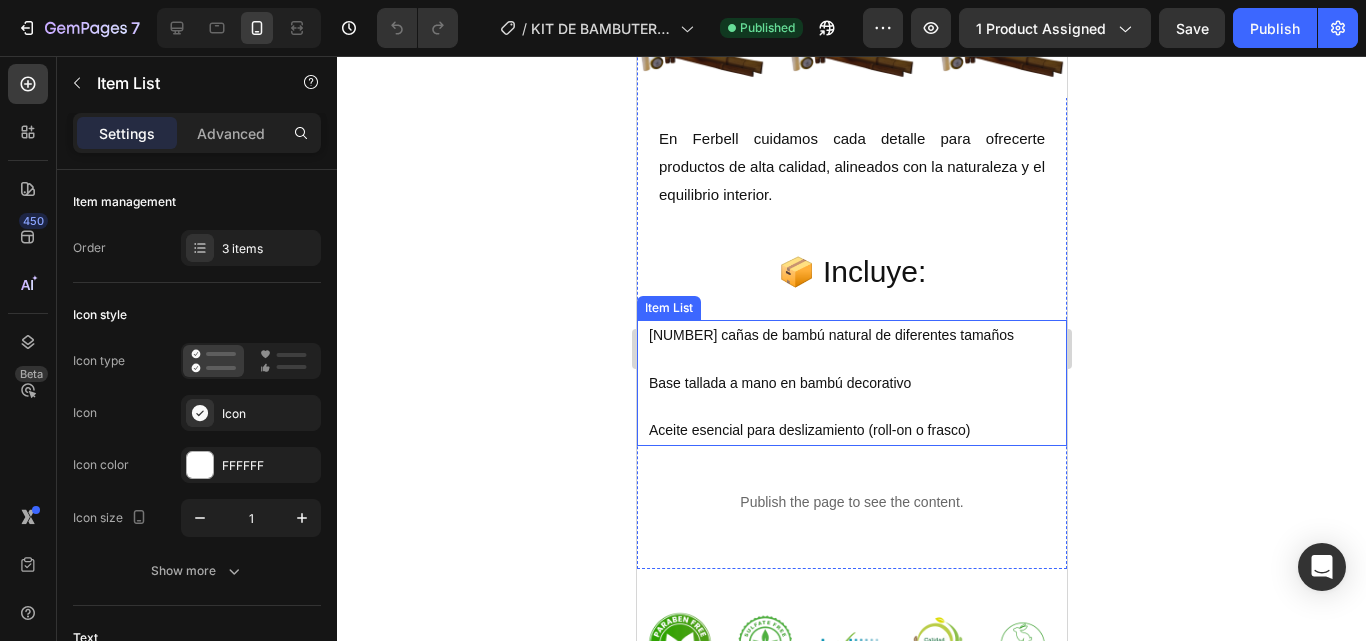 click on "5 cañas de bambú natural de diferentes tamaños" at bounding box center (830, 335) 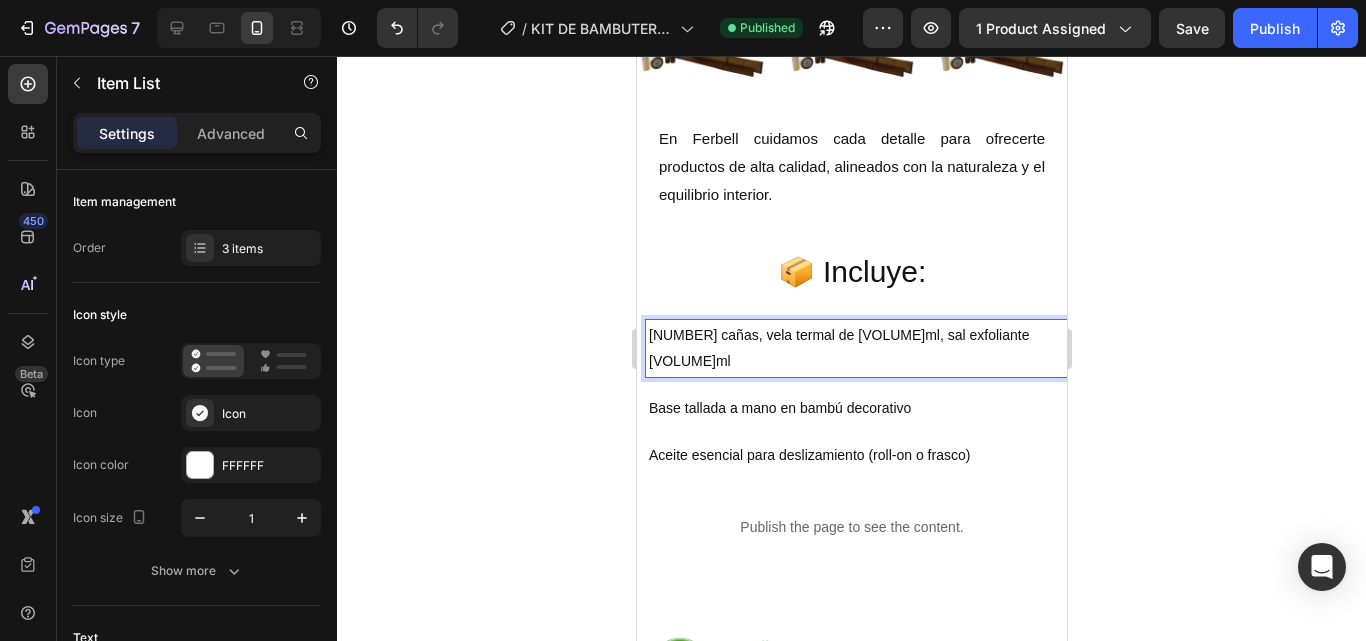 click on "Aceite esencial para deslizamiento (roll-on o frasco)" at bounding box center (855, 455) 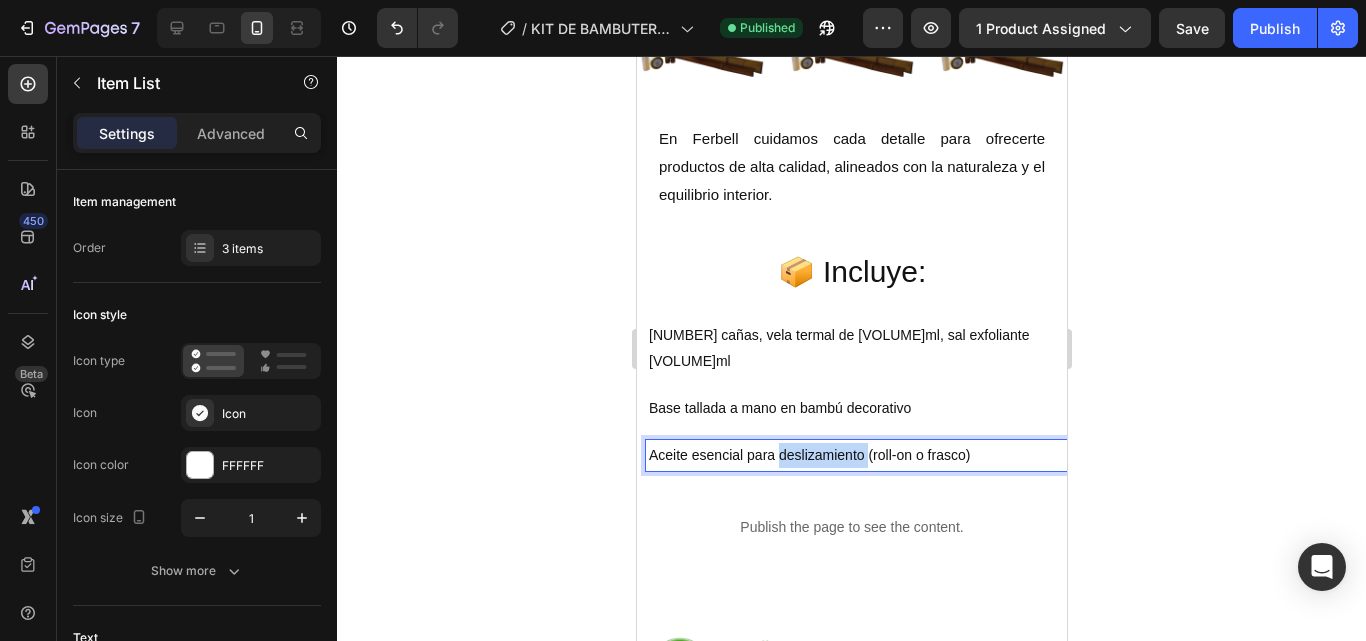 click on "Aceite esencial para deslizamiento (roll-on o frasco)" at bounding box center [855, 455] 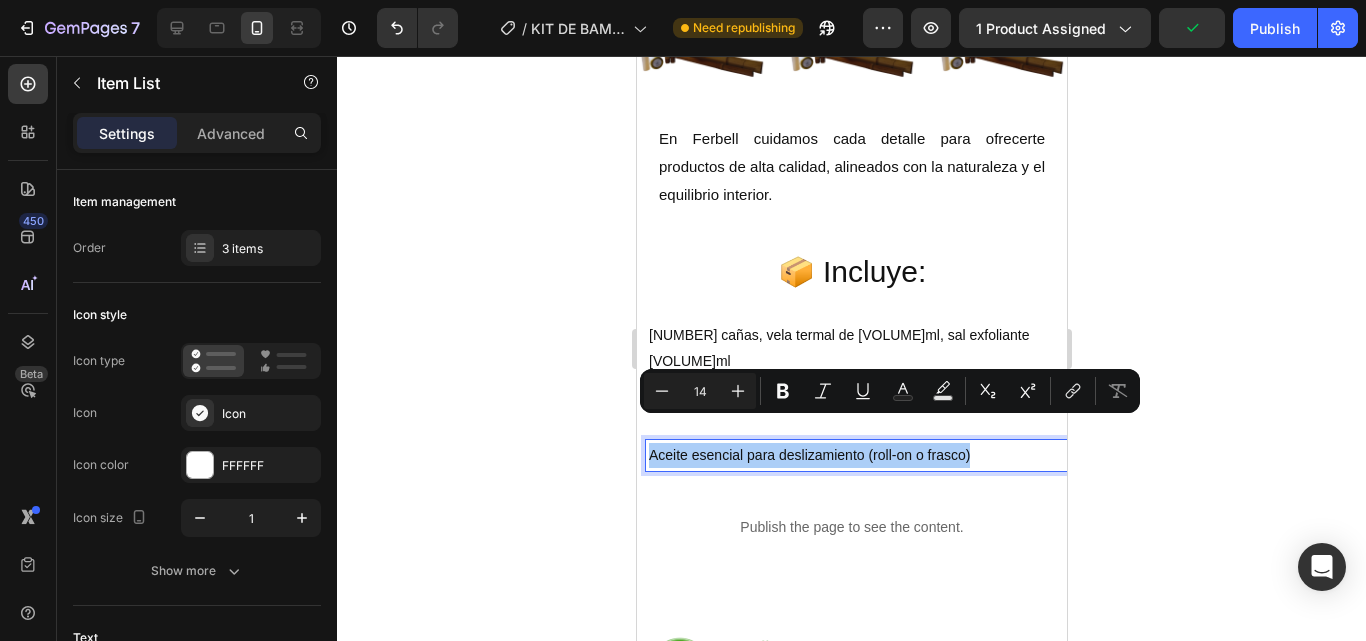 click 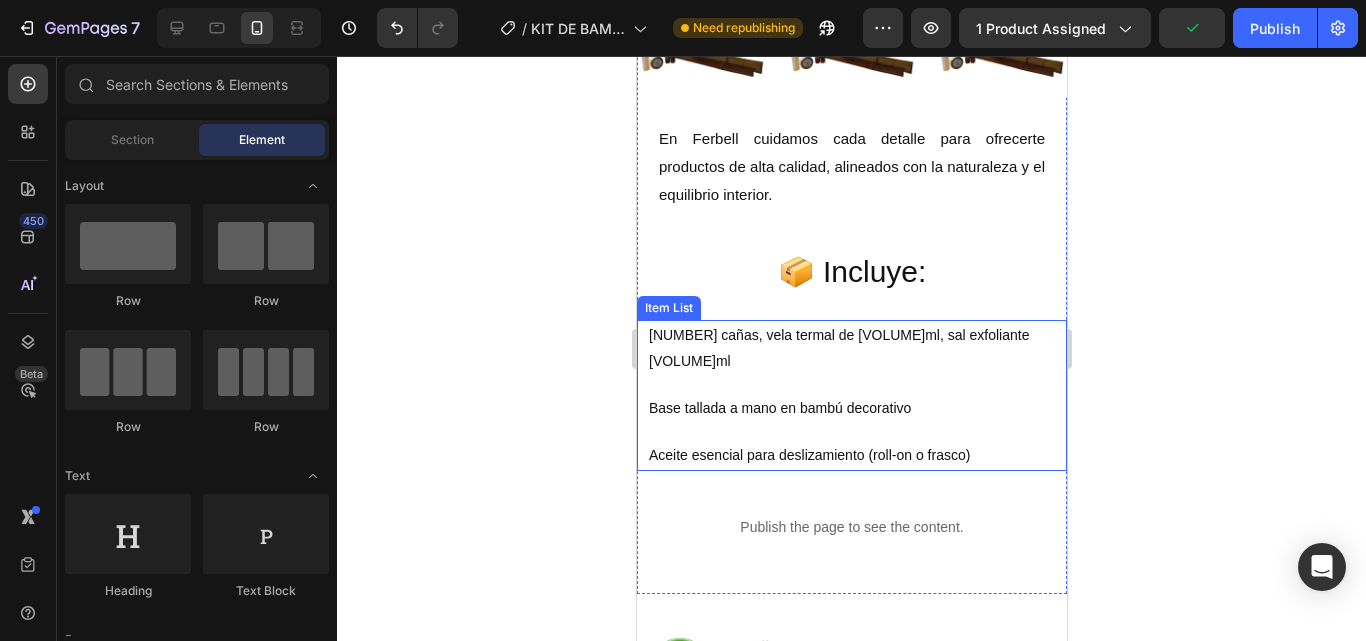 click on "8 cañas, vela termal de 30ml, sal exfoliante 30ml Base tallada a mano en bambú decorativo Aceite esencial para deslizamiento (roll-on o frasco)" at bounding box center [851, 395] 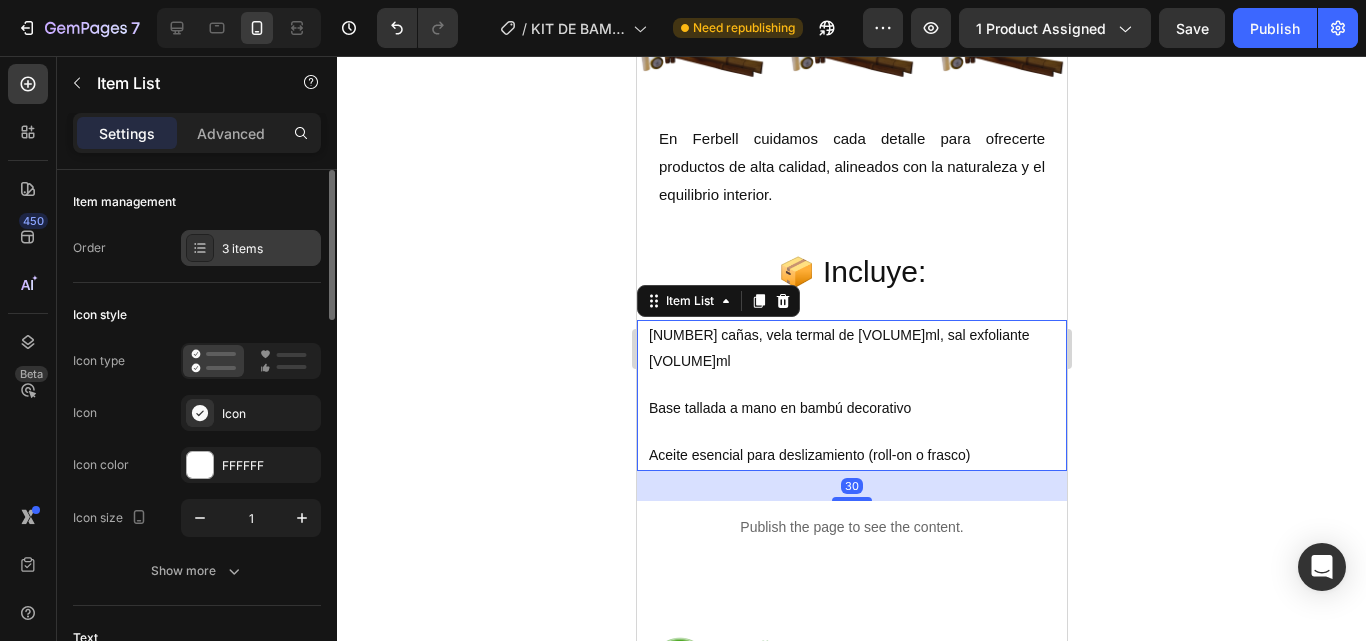 click on "3 items" at bounding box center (269, 249) 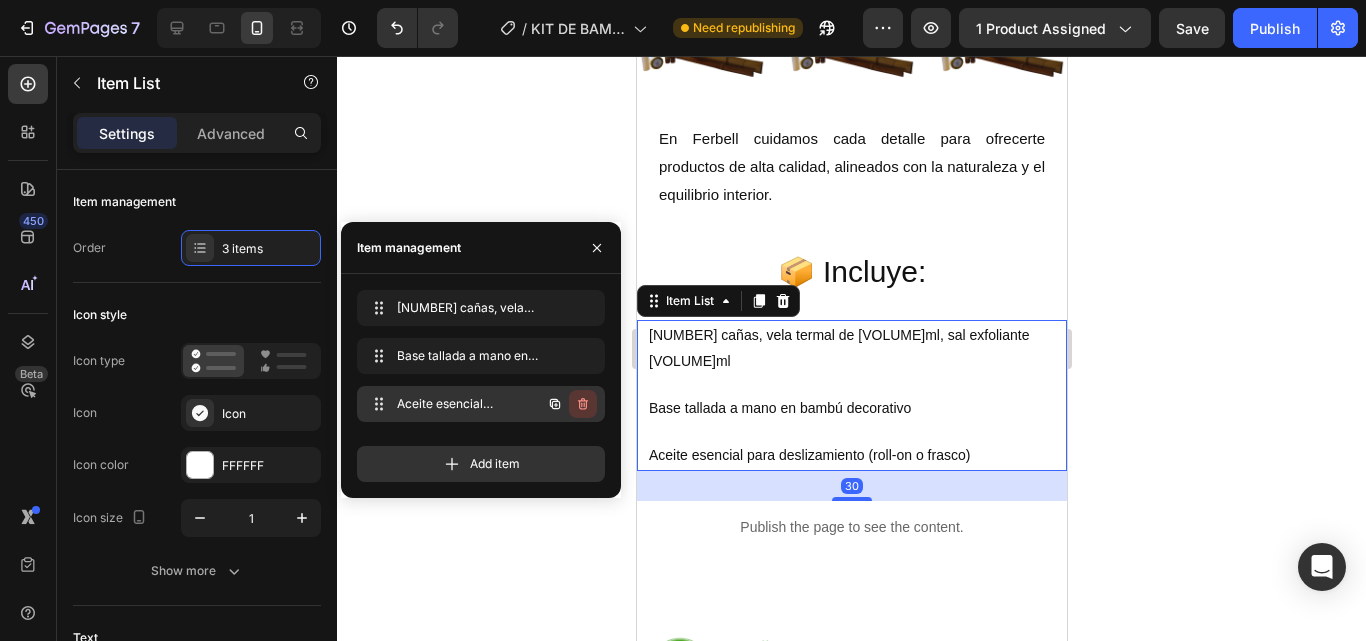 click 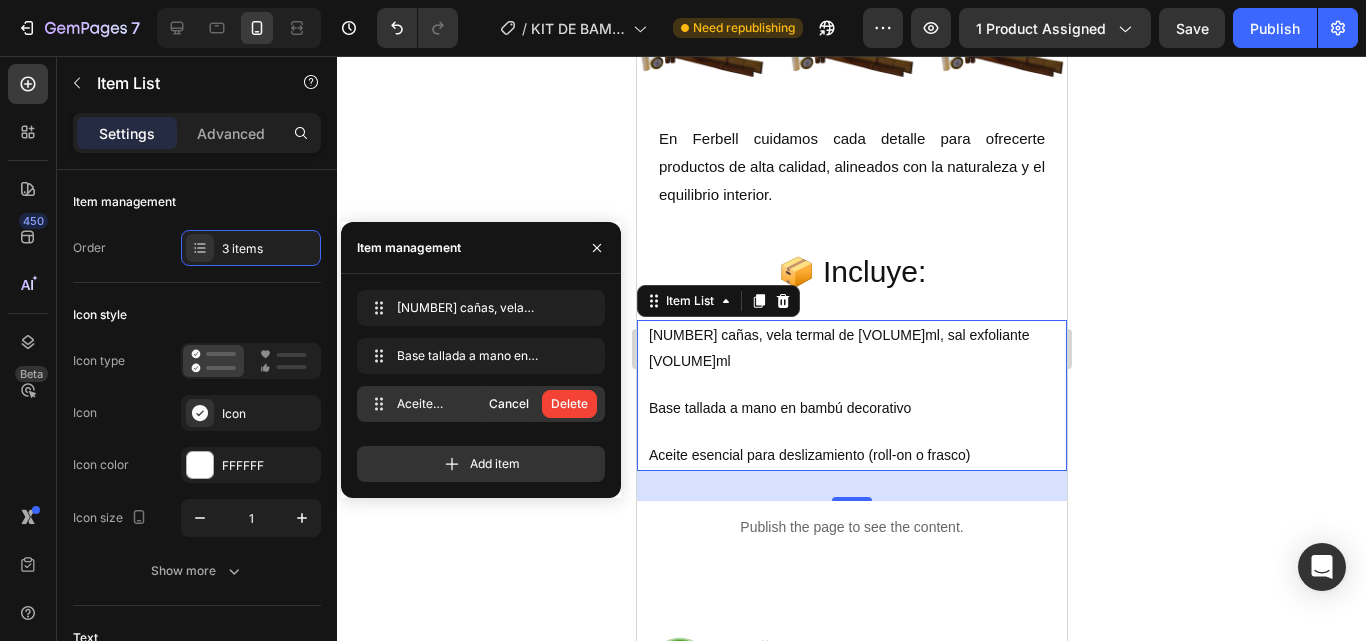 click on "Delete" at bounding box center [569, 404] 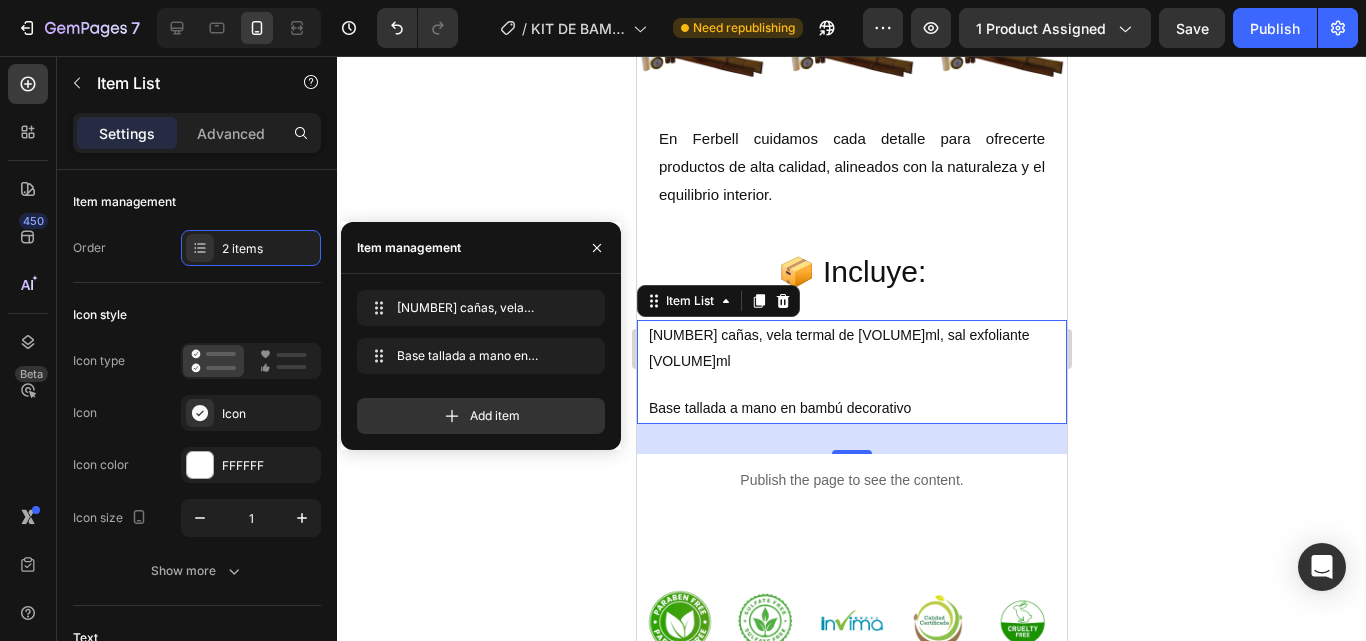 click 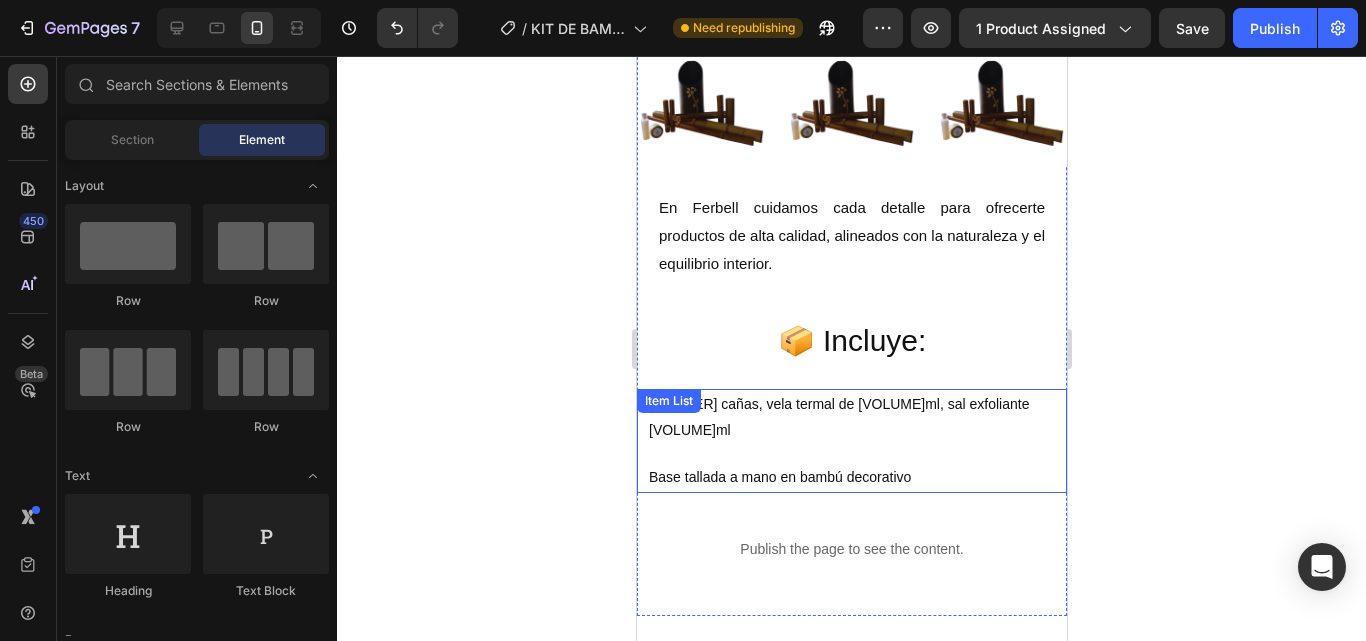 scroll, scrollTop: 4300, scrollLeft: 0, axis: vertical 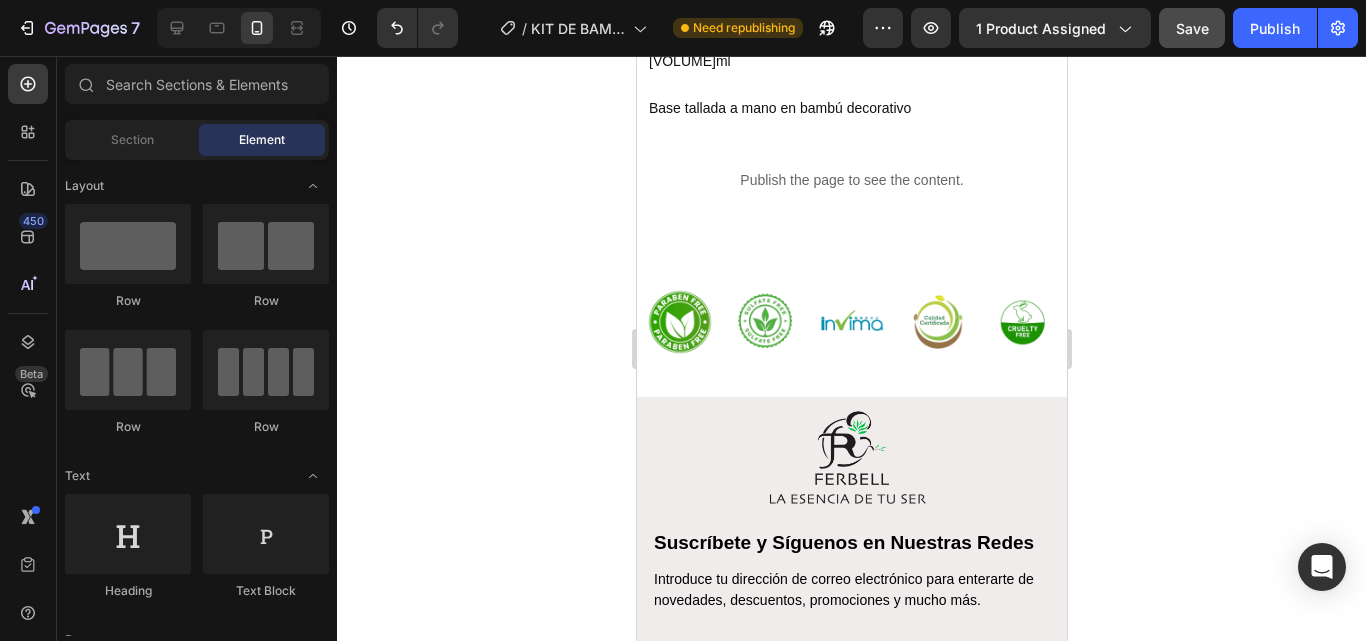 click on "Save" at bounding box center [1192, 28] 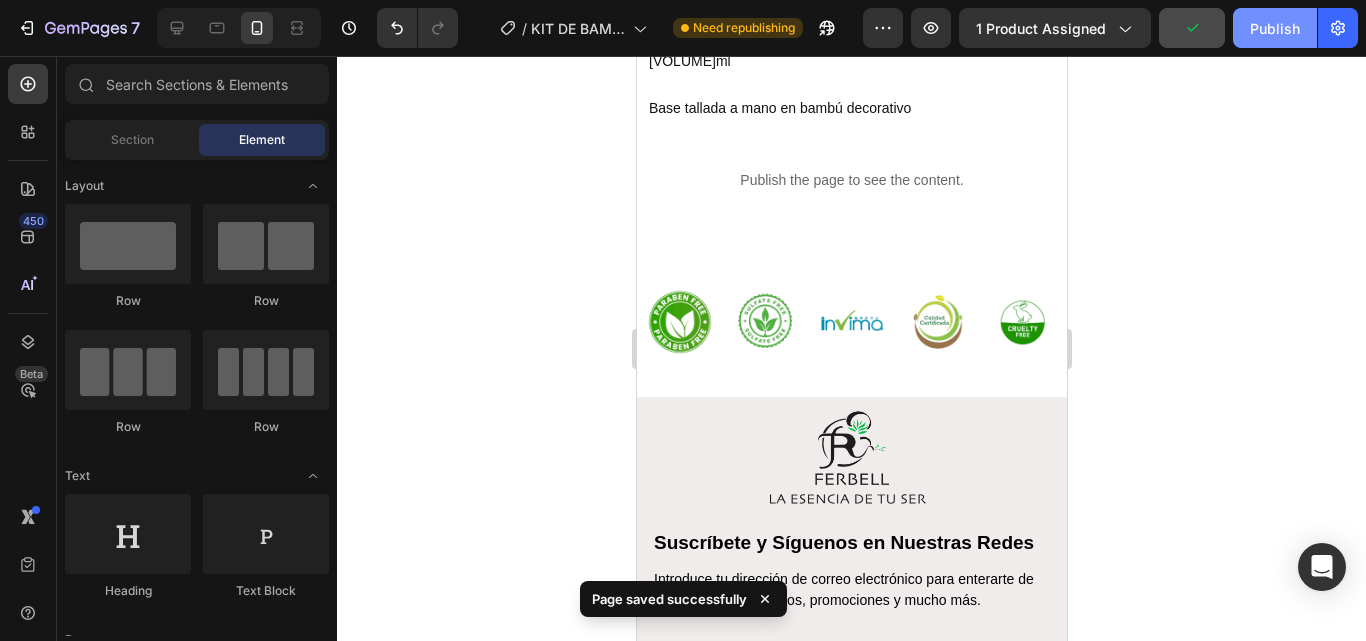 click on "Publish" at bounding box center (1275, 28) 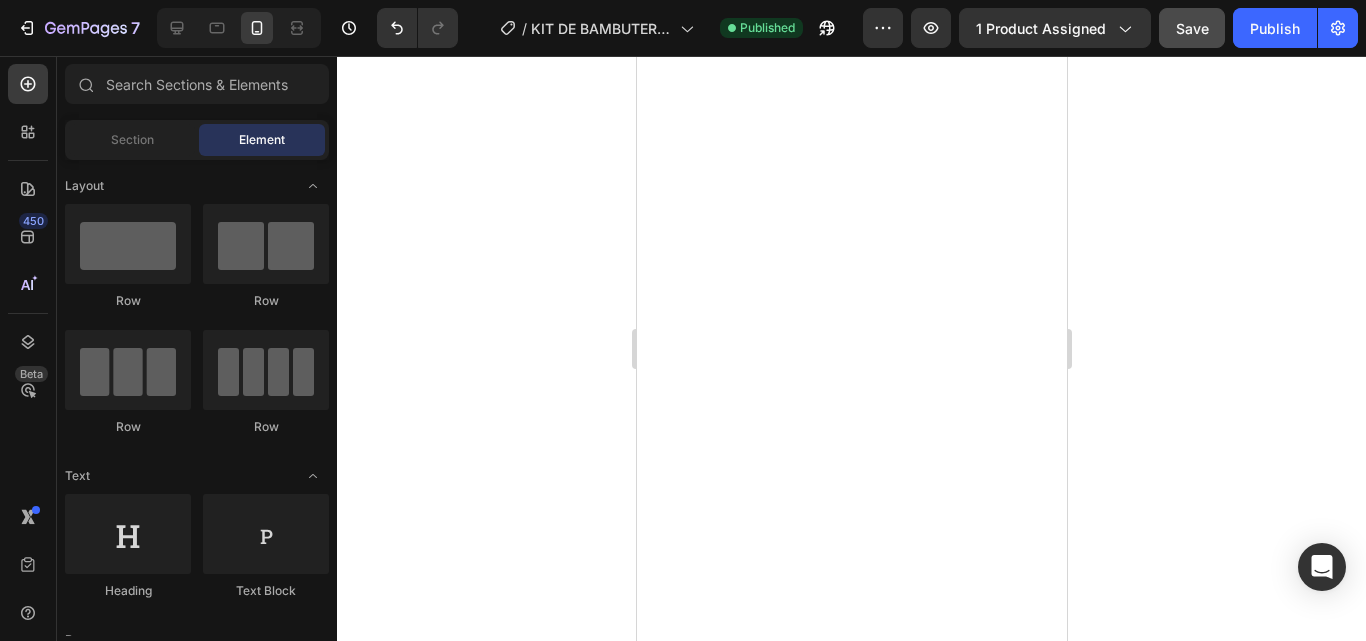 scroll, scrollTop: 0, scrollLeft: 0, axis: both 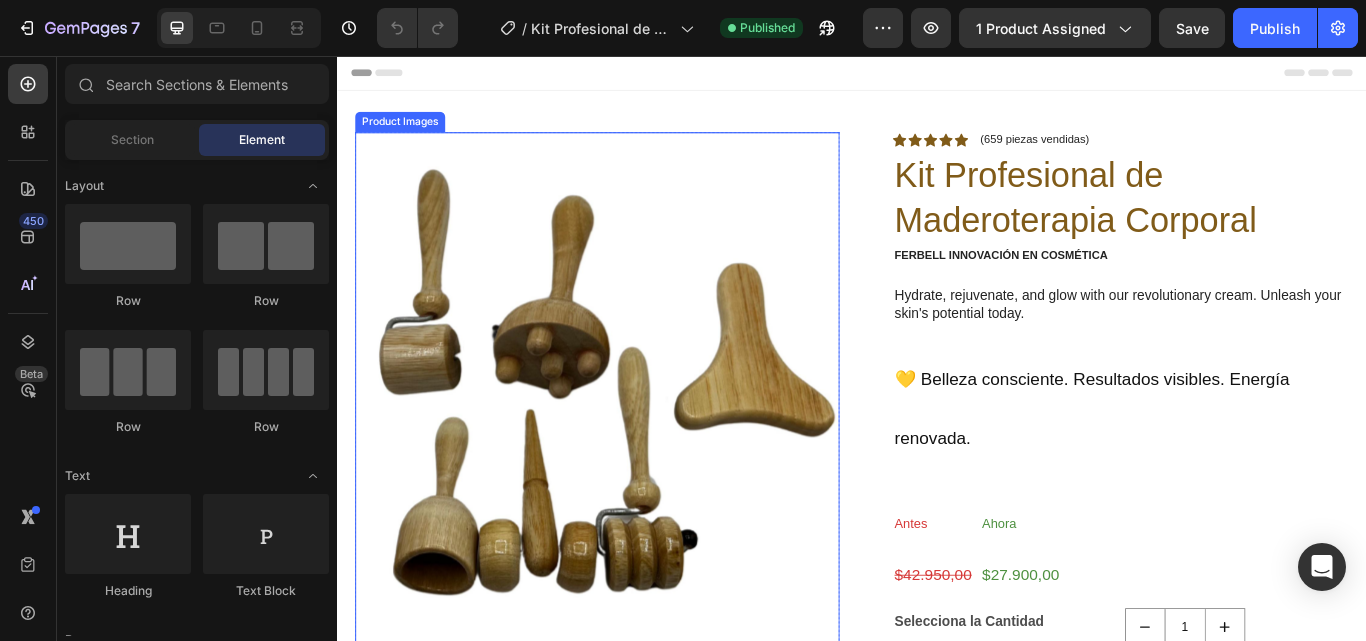 click at bounding box center (639, 427) 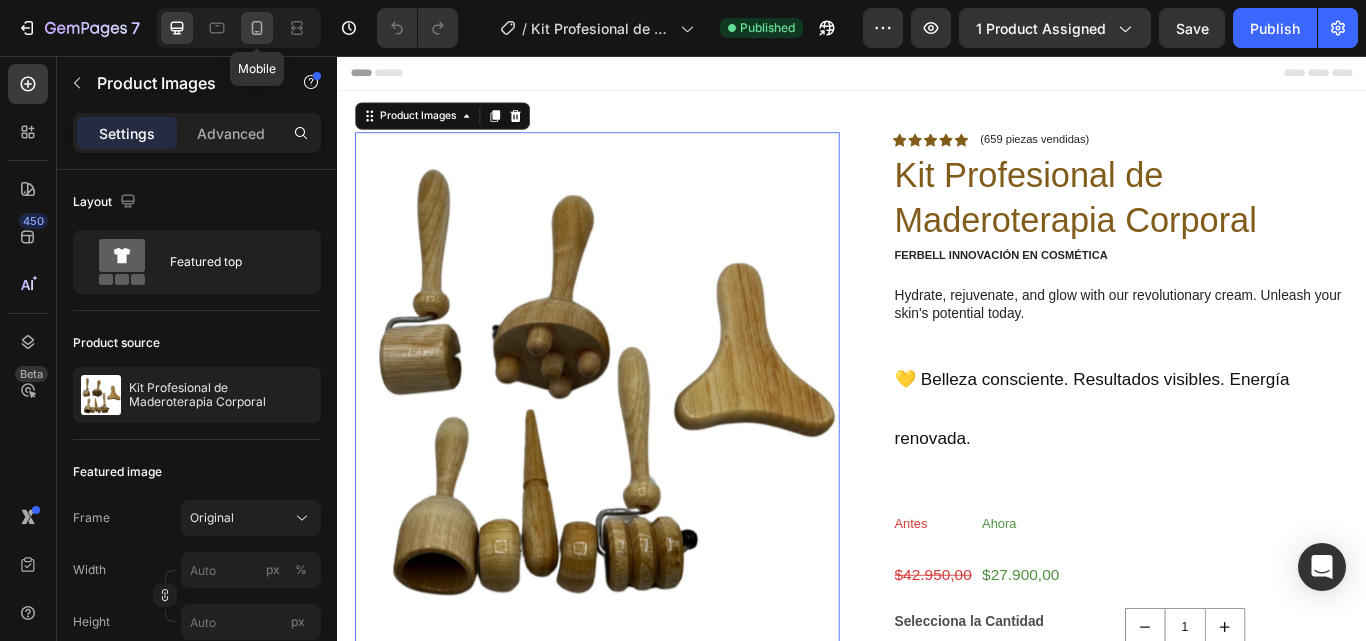 click 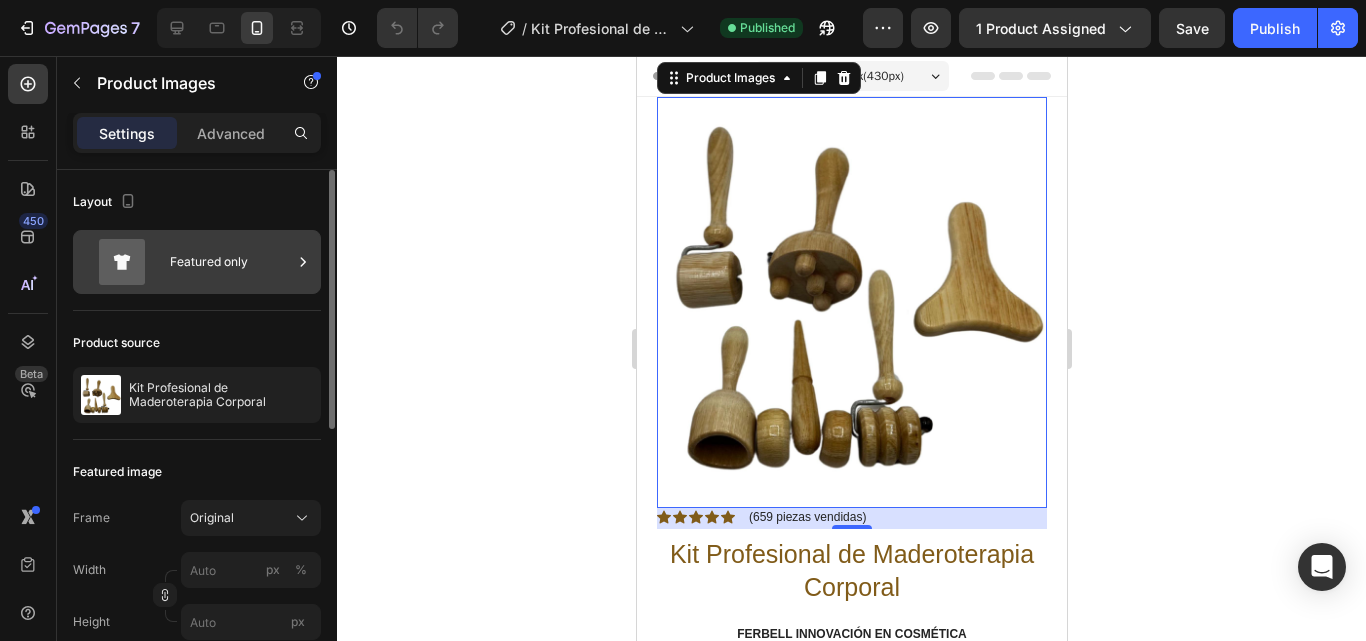 click on "Featured only" at bounding box center (231, 262) 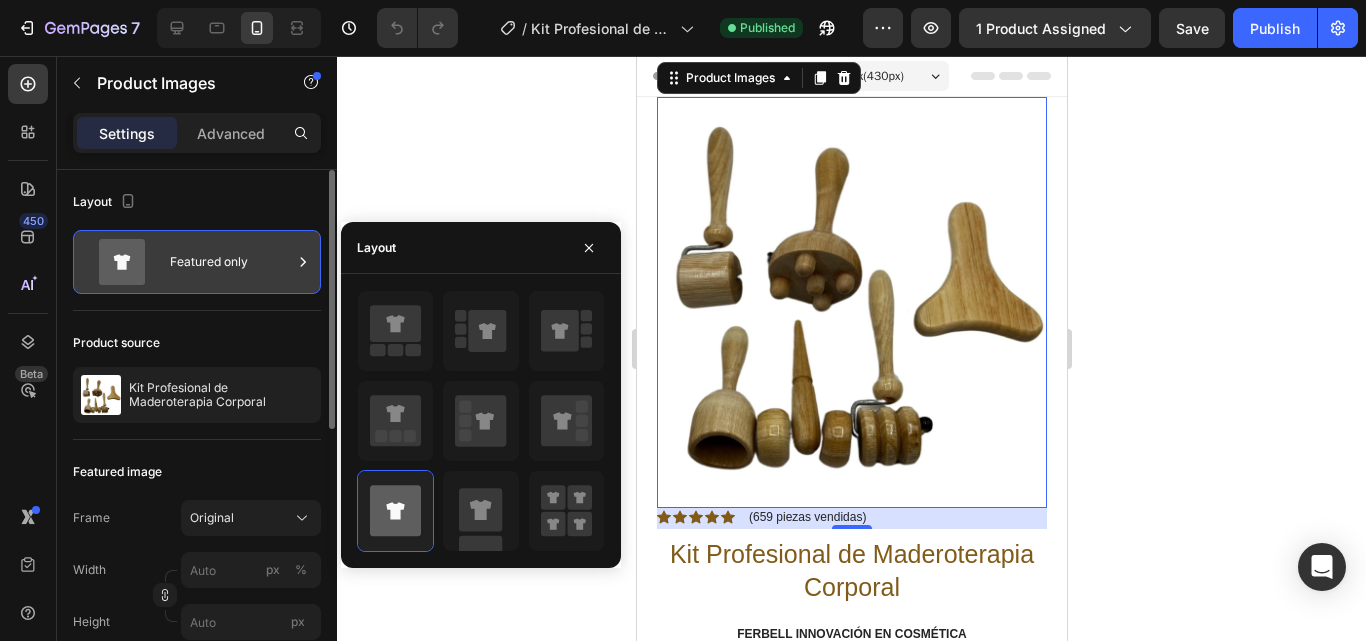 click on "Featured only" at bounding box center (231, 262) 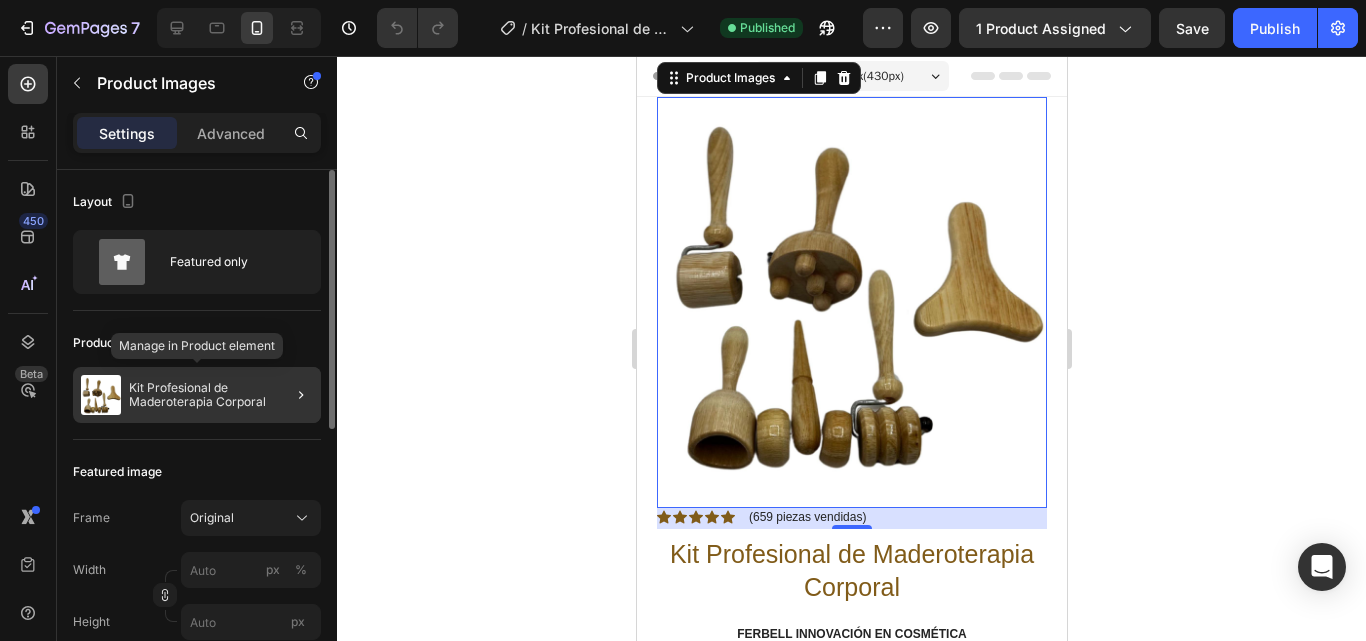 click on "Kit Profesional de Maderoterapia Corporal" 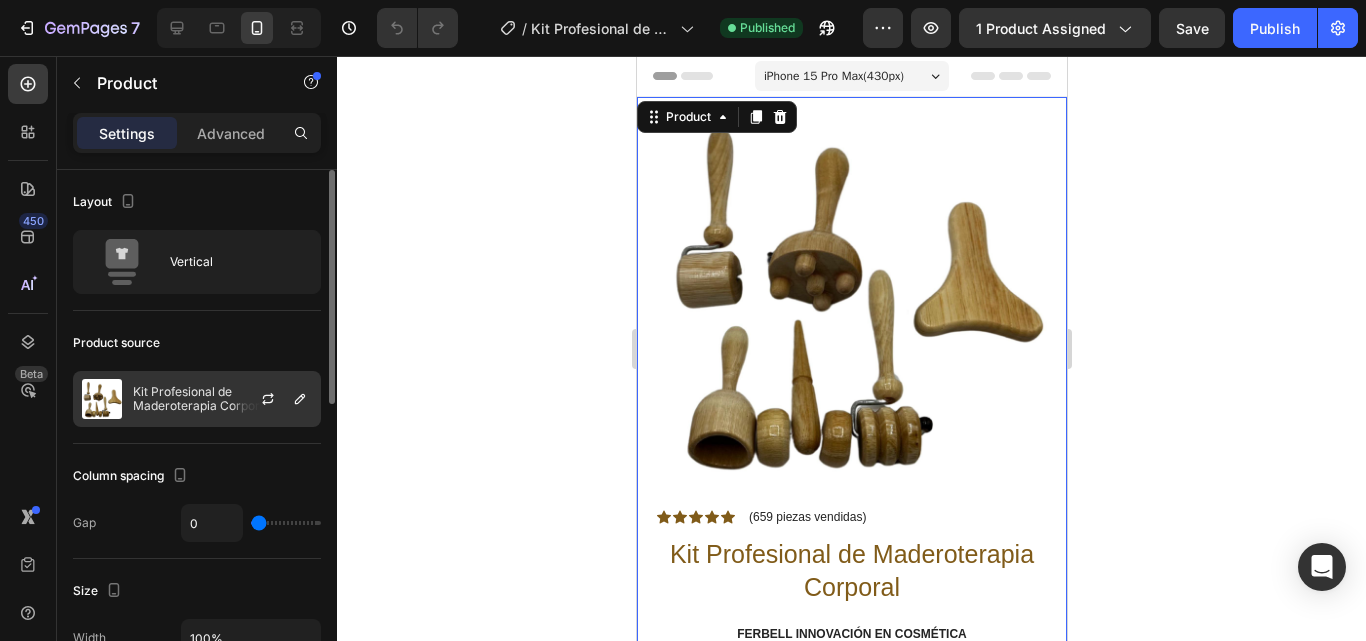click on "Kit Profesional de Maderoterapia Corporal" at bounding box center [222, 399] 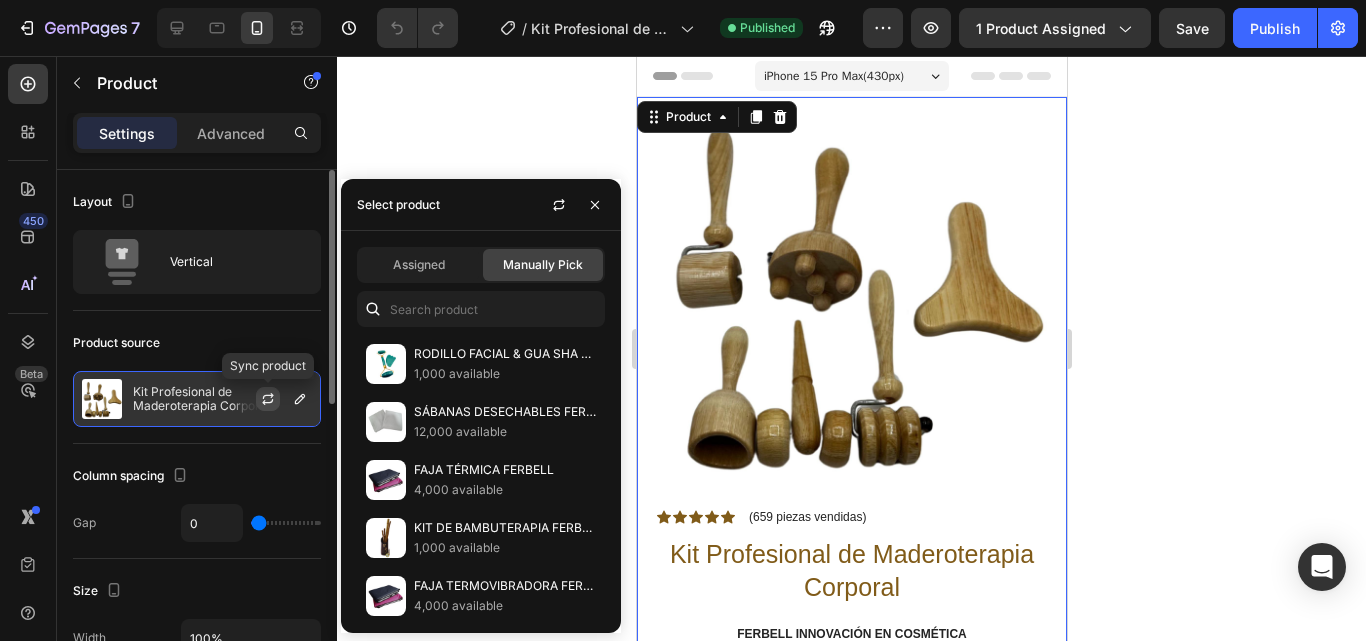 click 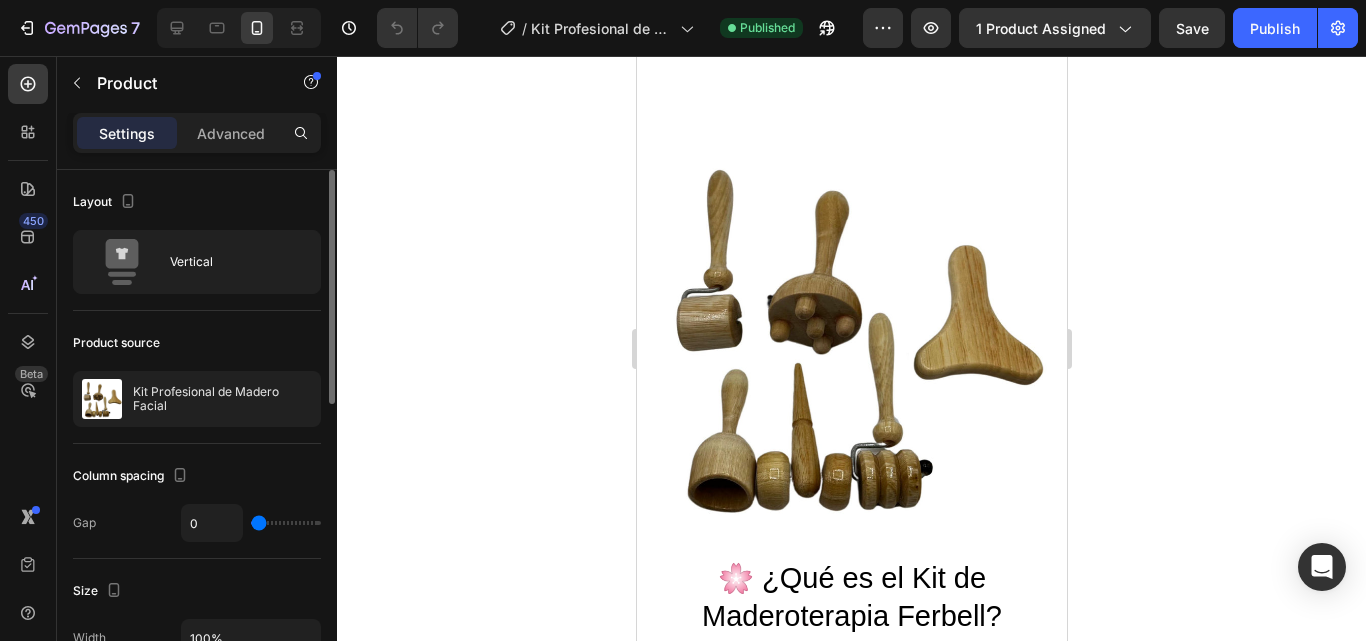 scroll, scrollTop: 1200, scrollLeft: 0, axis: vertical 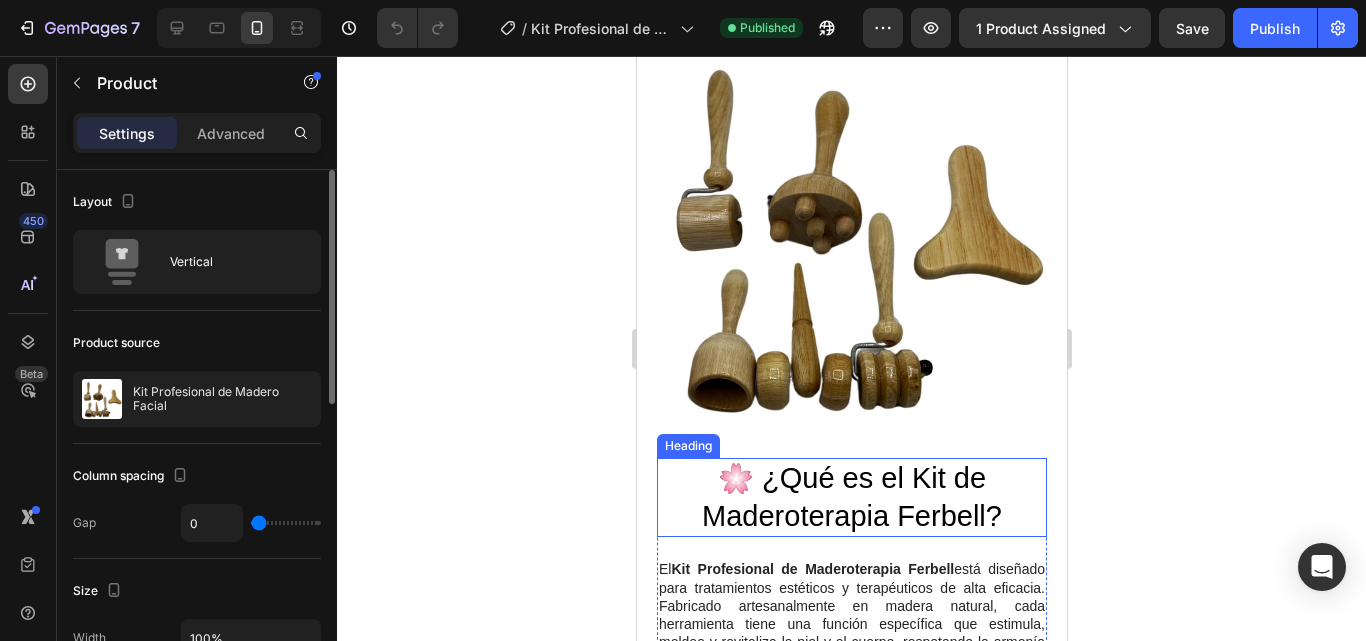 click on "🌸 ¿Qué es el Kit de Maderoterapia Ferbell?" at bounding box center [851, 497] 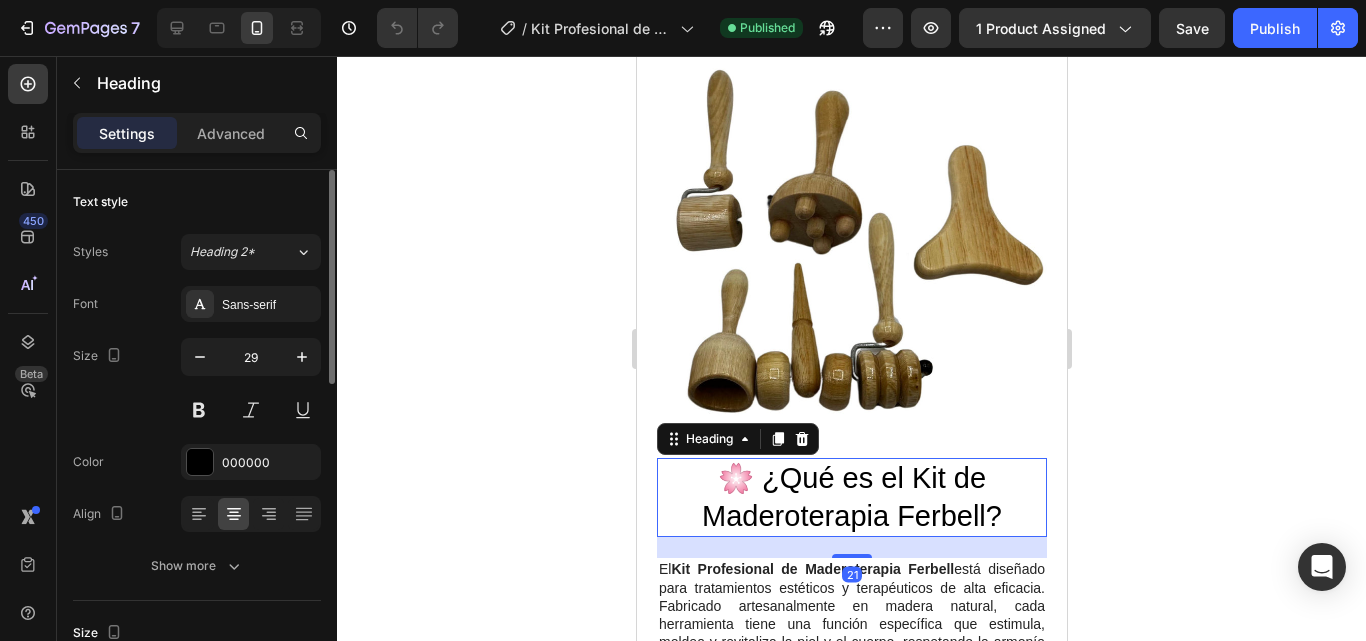 click on "🌸 ¿Qué es el Kit de Maderoterapia Ferbell?" at bounding box center [851, 497] 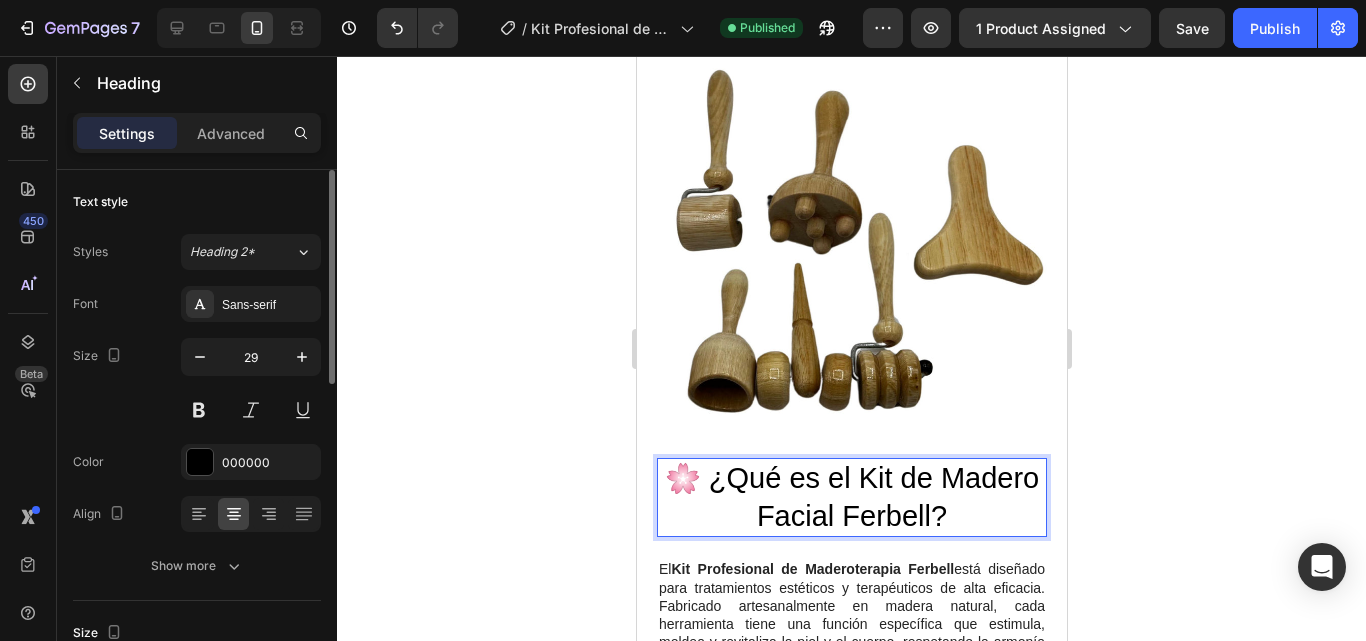 scroll, scrollTop: 1300, scrollLeft: 0, axis: vertical 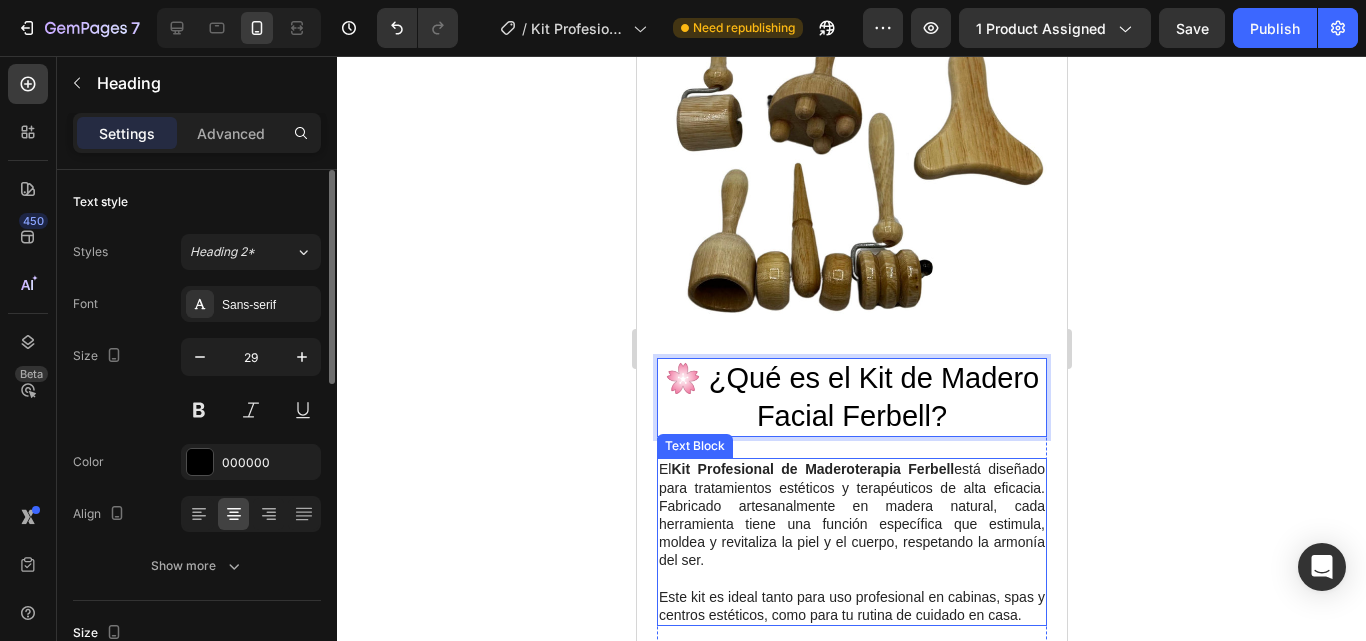 click on "El  Kit Profesional de Maderoterapia Ferbell  está diseñado para tratamientos estéticos y terapéuticos de alta eficacia. Fabricado artesanalmente en madera natural, cada herramienta tiene una función específica que estimula, moldea y revitaliza la piel y el cuerpo, respetando la armonía del ser." at bounding box center [851, 514] 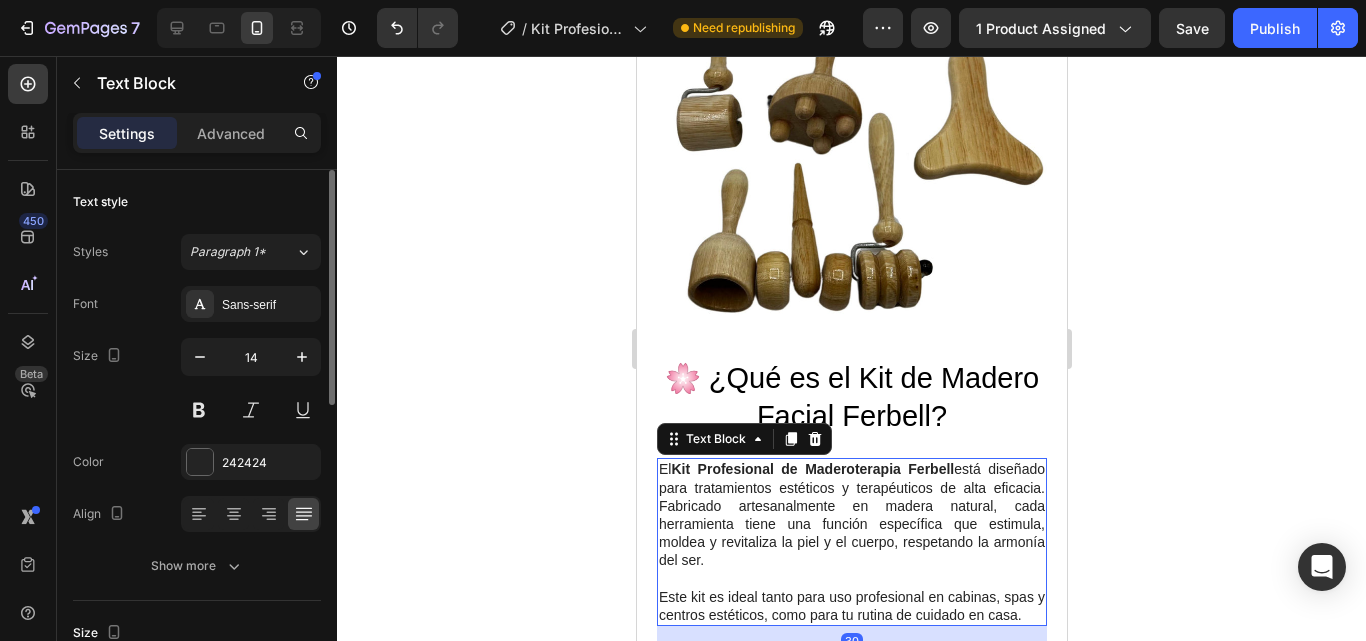 click on "El  Kit Profesional de Maderoterapia Ferbell  está diseñado para tratamientos estéticos y terapéuticos de alta eficacia. Fabricado artesanalmente en madera natural, cada herramienta tiene una función específica que estimula, moldea y revitaliza la piel y el cuerpo, respetando la armonía del ser." at bounding box center (851, 514) 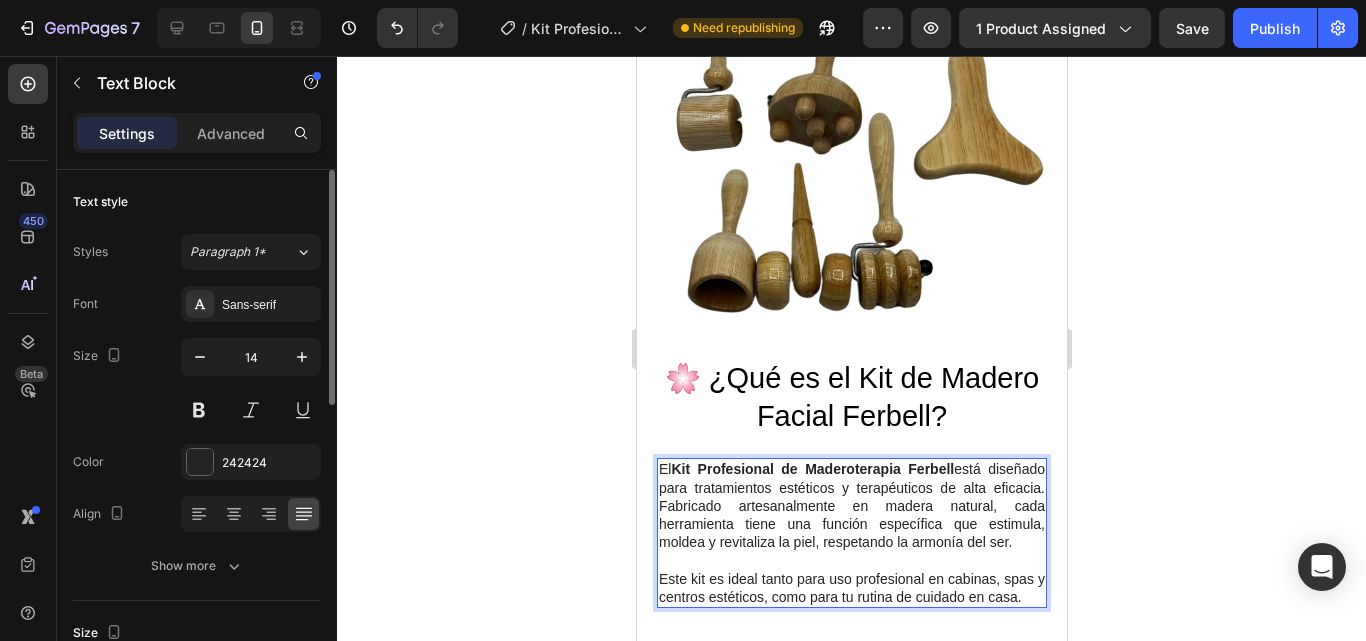 click on "El  Kit Profesional de Maderoterapia Ferbell  está diseñado para tratamientos estéticos y terapéuticos de alta eficacia. Fabricado artesanalmente en madera natural, cada herramienta tiene una función específica que estimula, moldea y revitaliza la piel, respetando la armonía del ser." at bounding box center (851, 505) 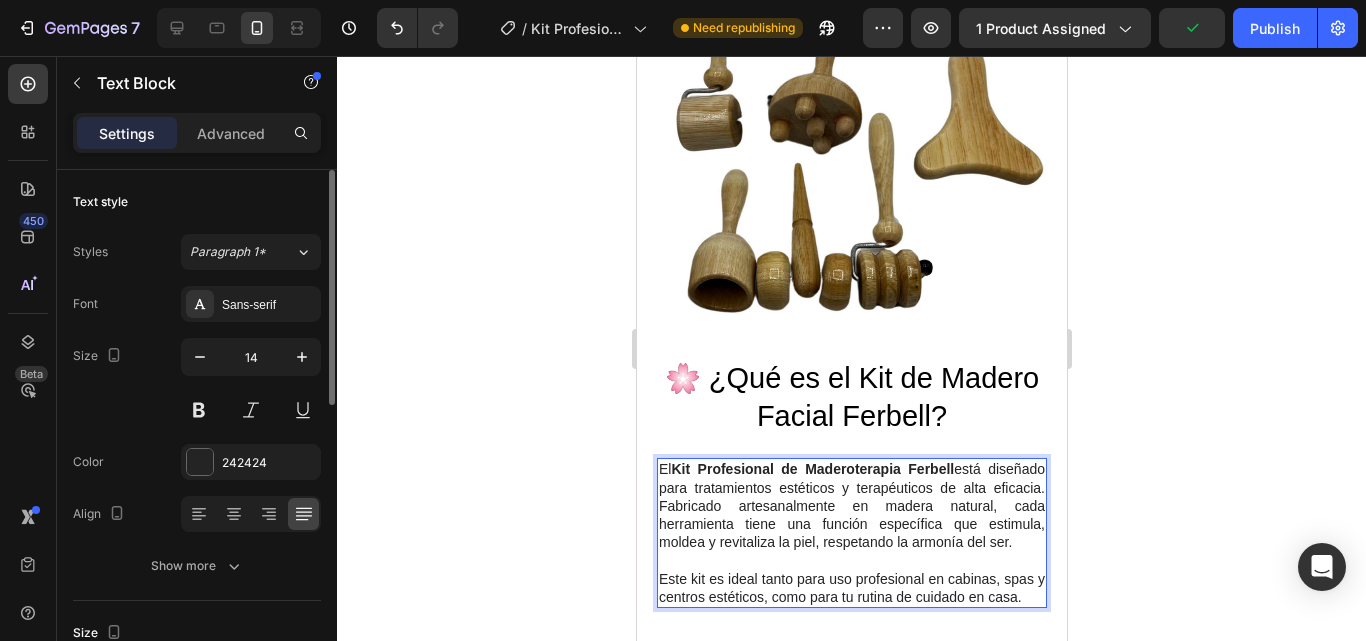 click on "Este kit es ideal tanto para uso profesional en cabinas, spas y centros estéticos, como para tu rutina de cuidado en casa." at bounding box center [851, 588] 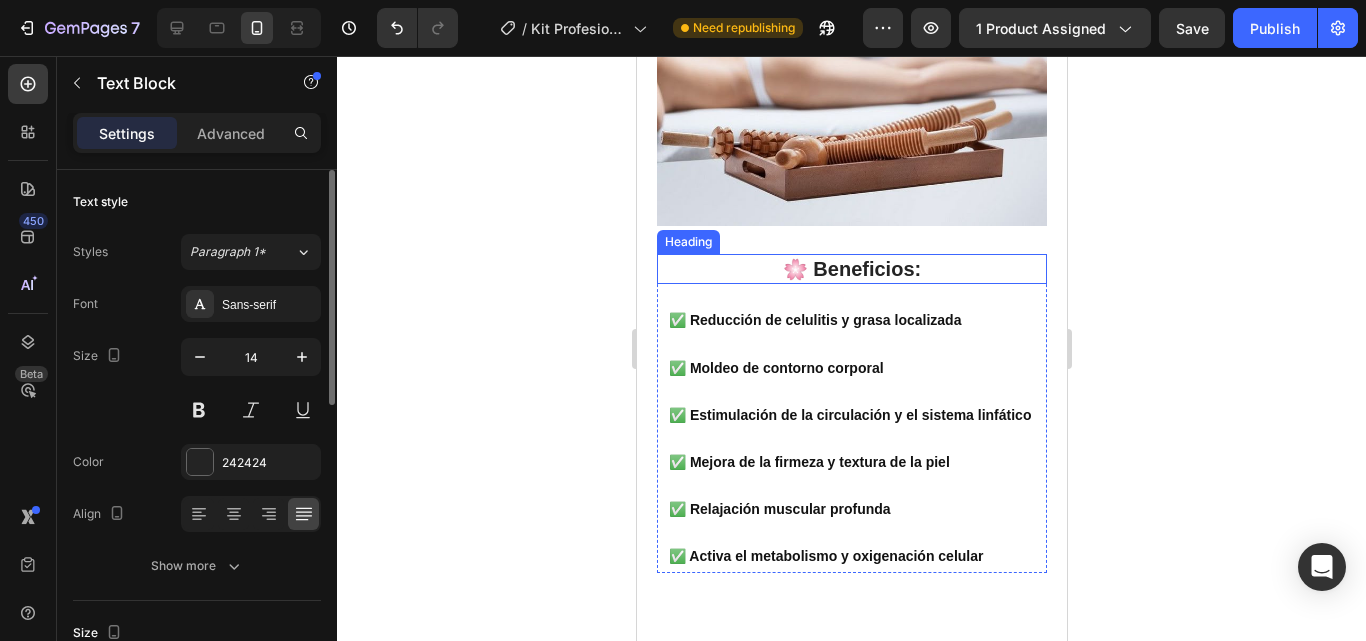 scroll, scrollTop: 2100, scrollLeft: 0, axis: vertical 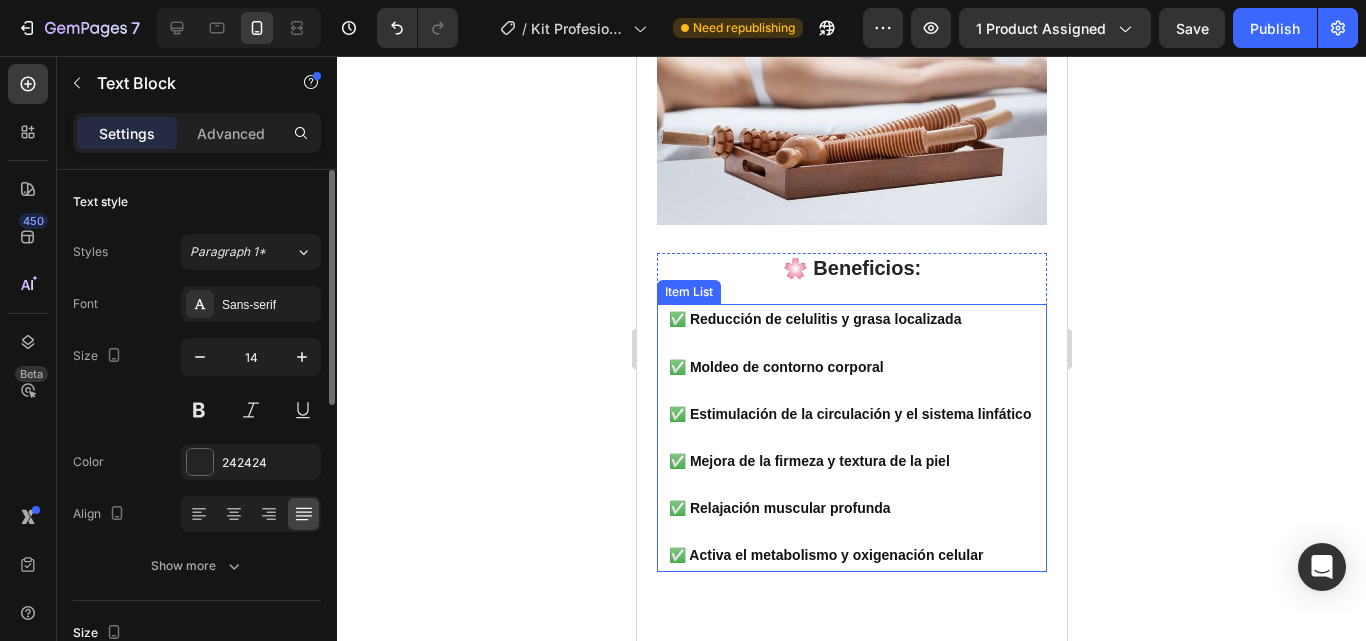 click on "✅ Reducción de celulitis y grasa localizada" at bounding box center (814, 319) 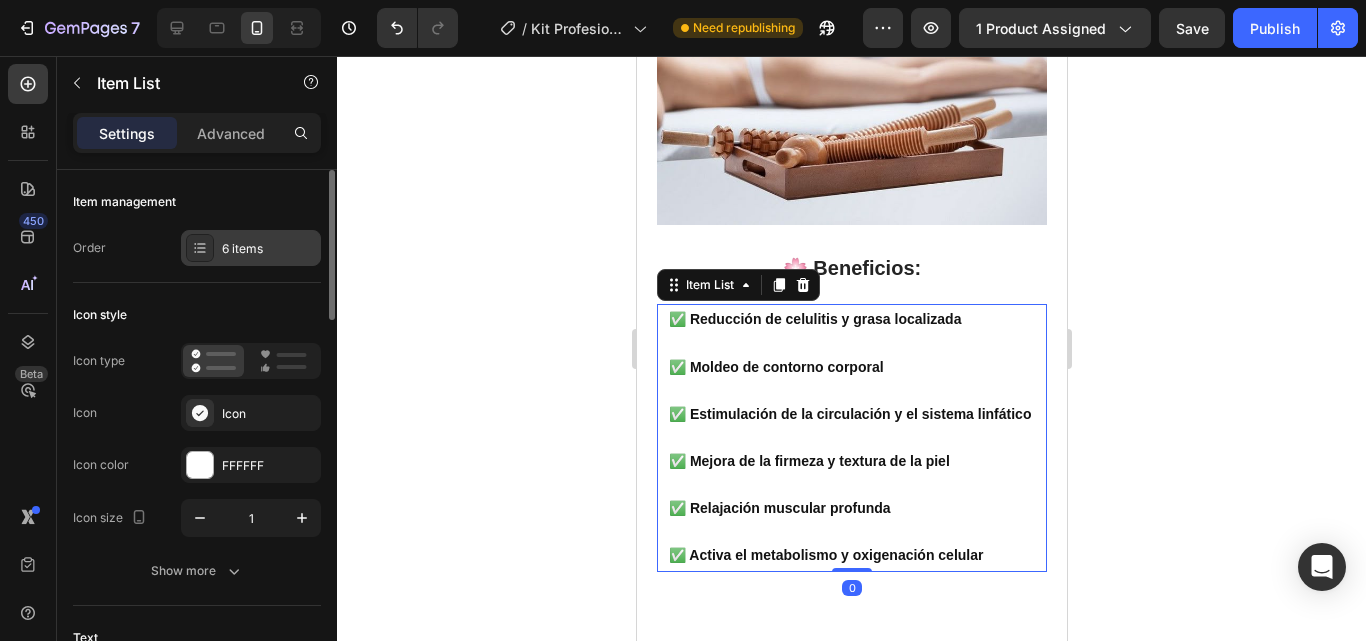 click on "6 items" at bounding box center [269, 249] 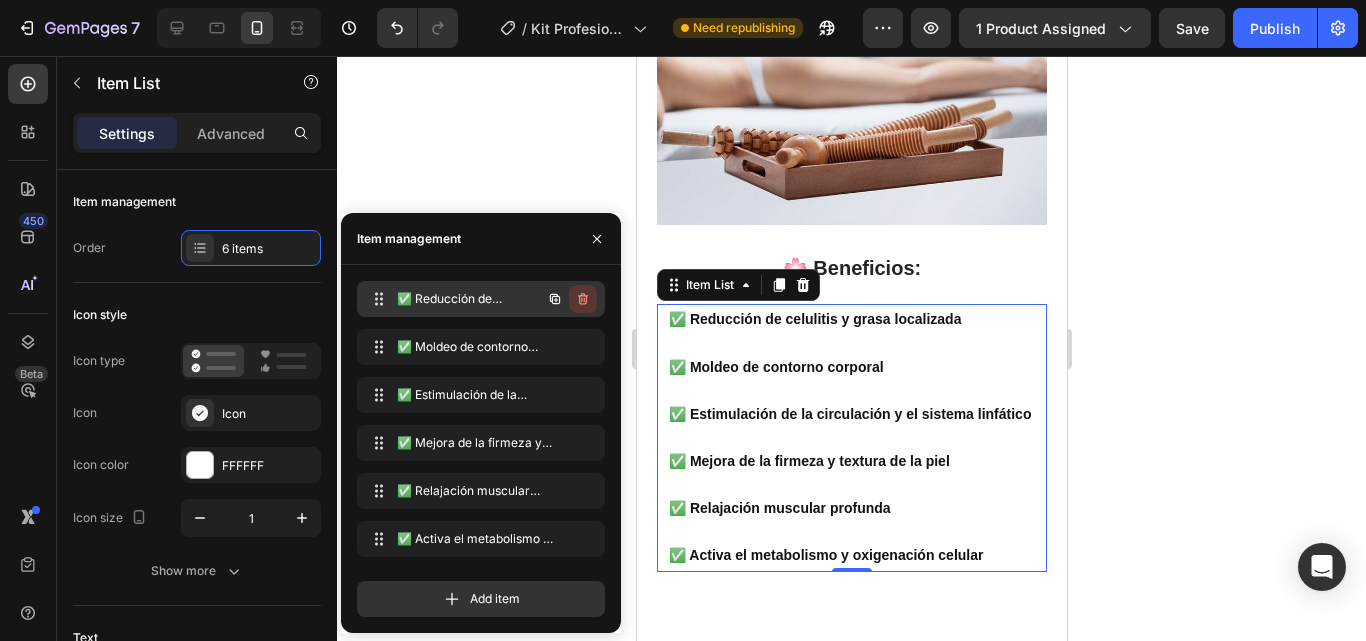click 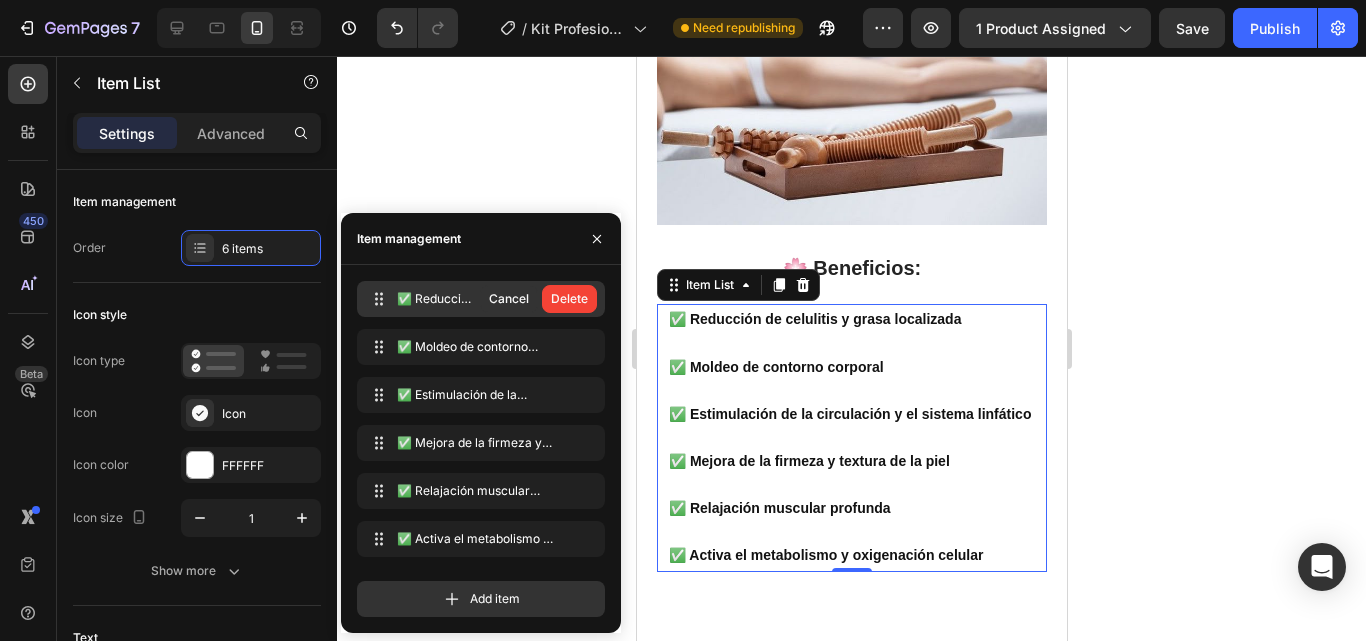 click on "Delete" at bounding box center [569, 299] 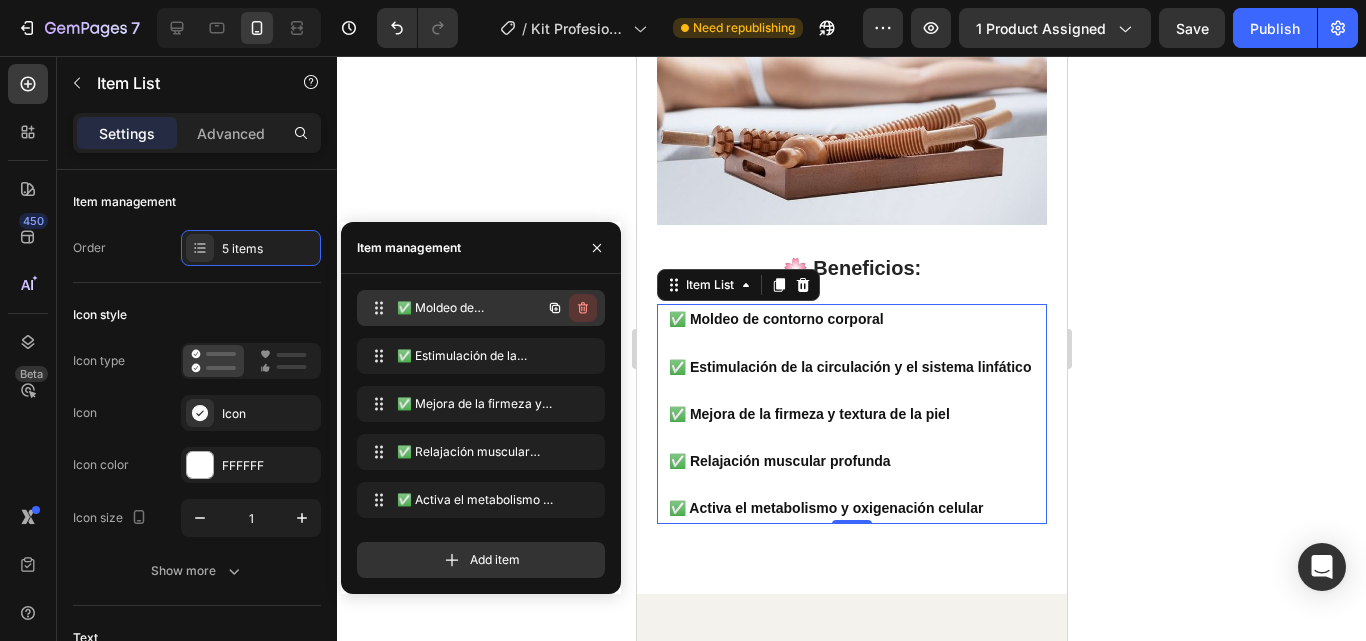 click 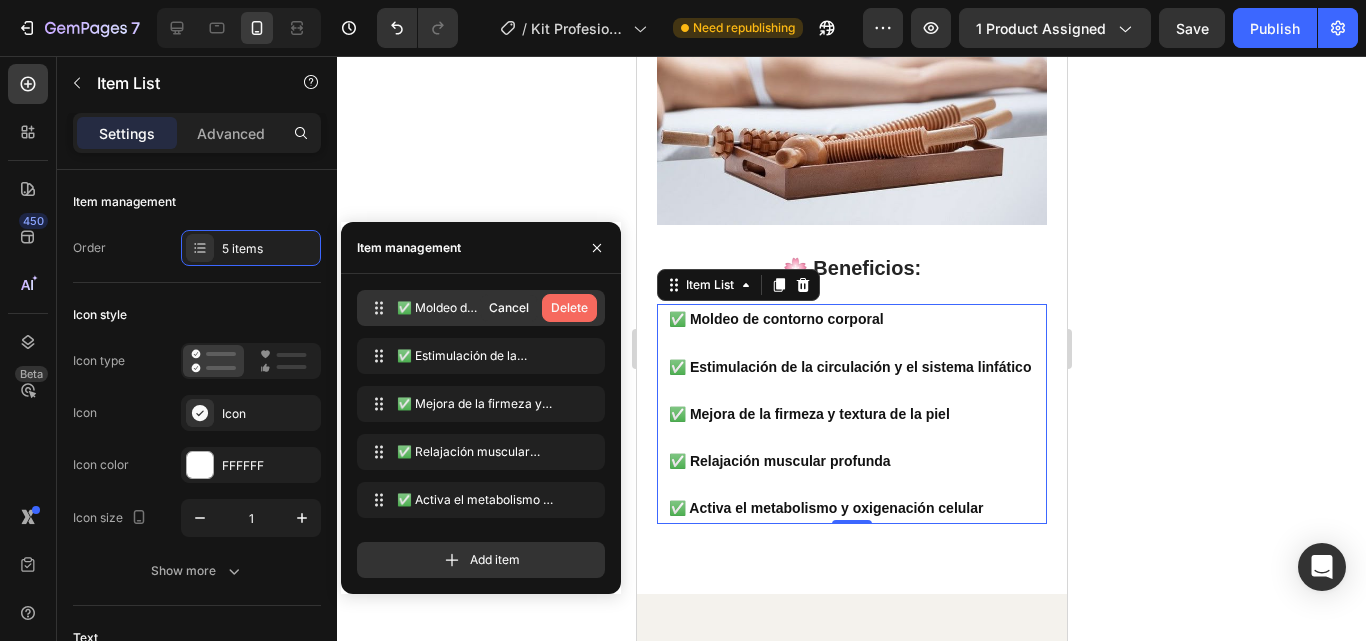 click on "Delete" at bounding box center [569, 308] 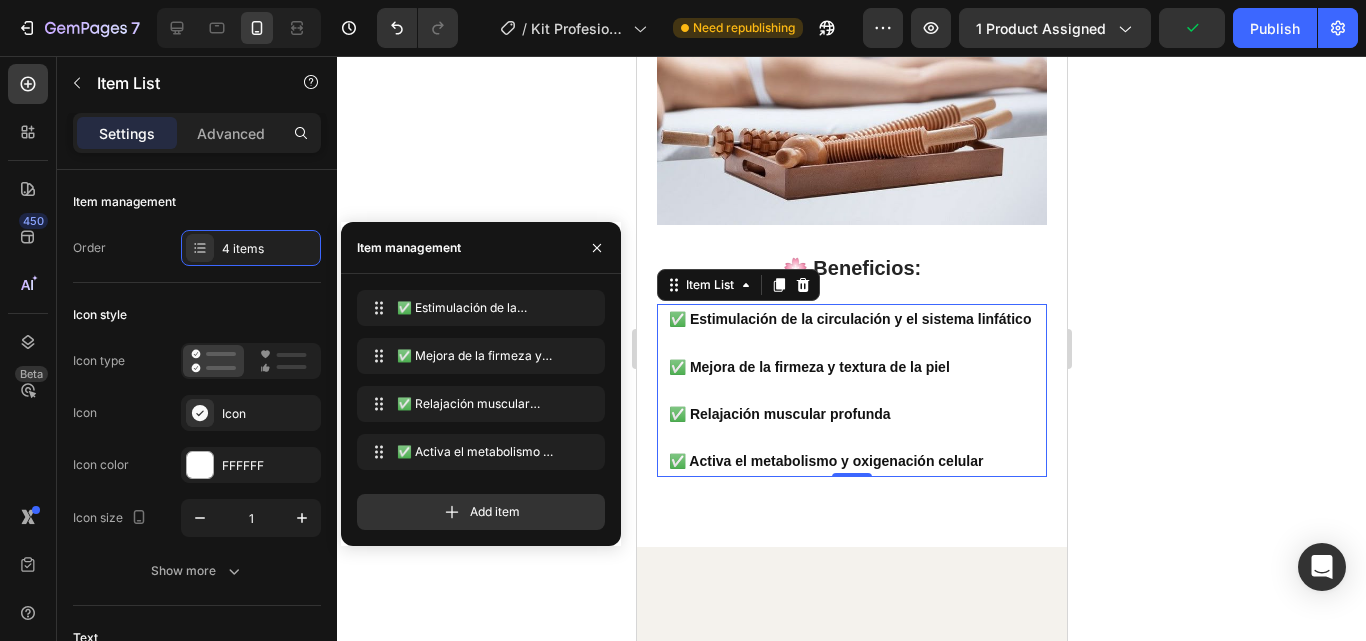 click 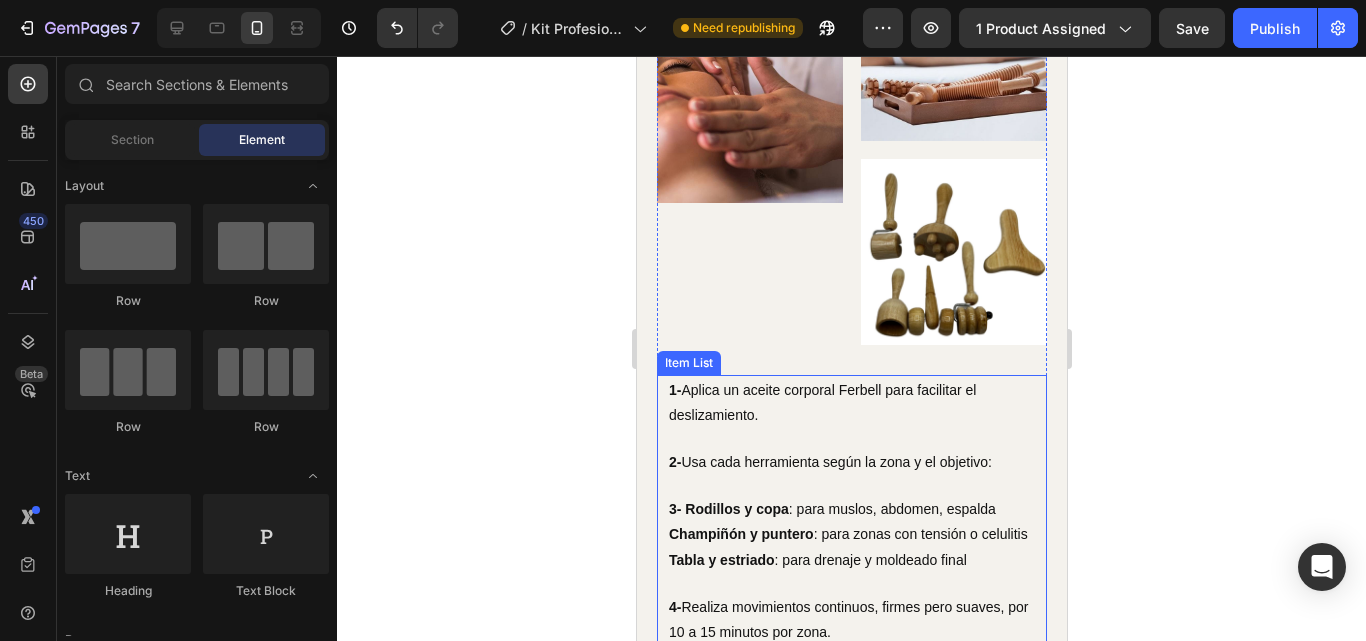 scroll, scrollTop: 2900, scrollLeft: 0, axis: vertical 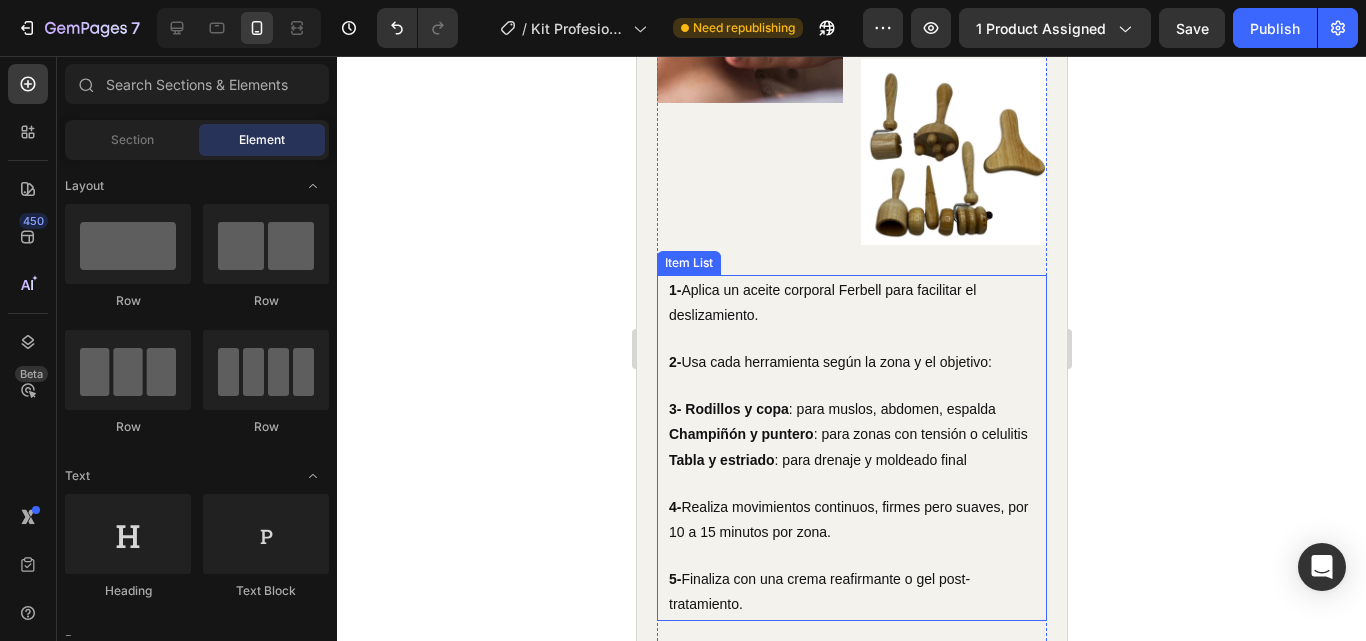 click on "Tabla y estriado : para drenaje y moldeado final" at bounding box center [855, 460] 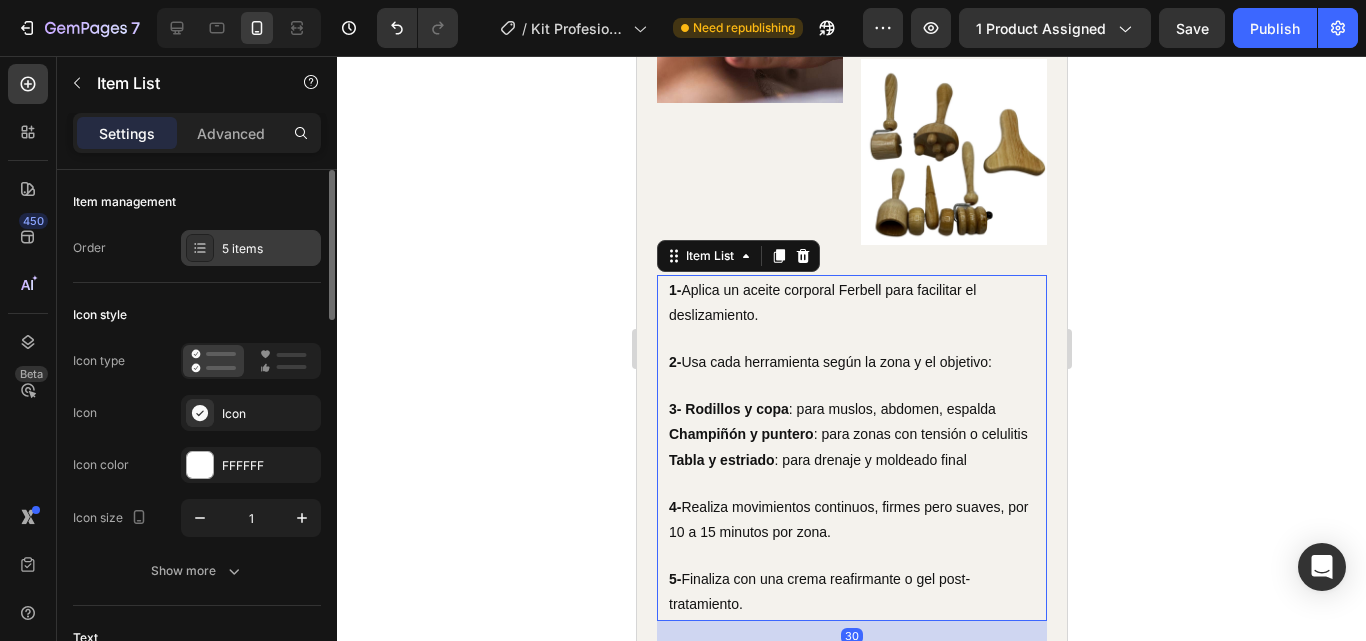 click on "5 items" at bounding box center (269, 249) 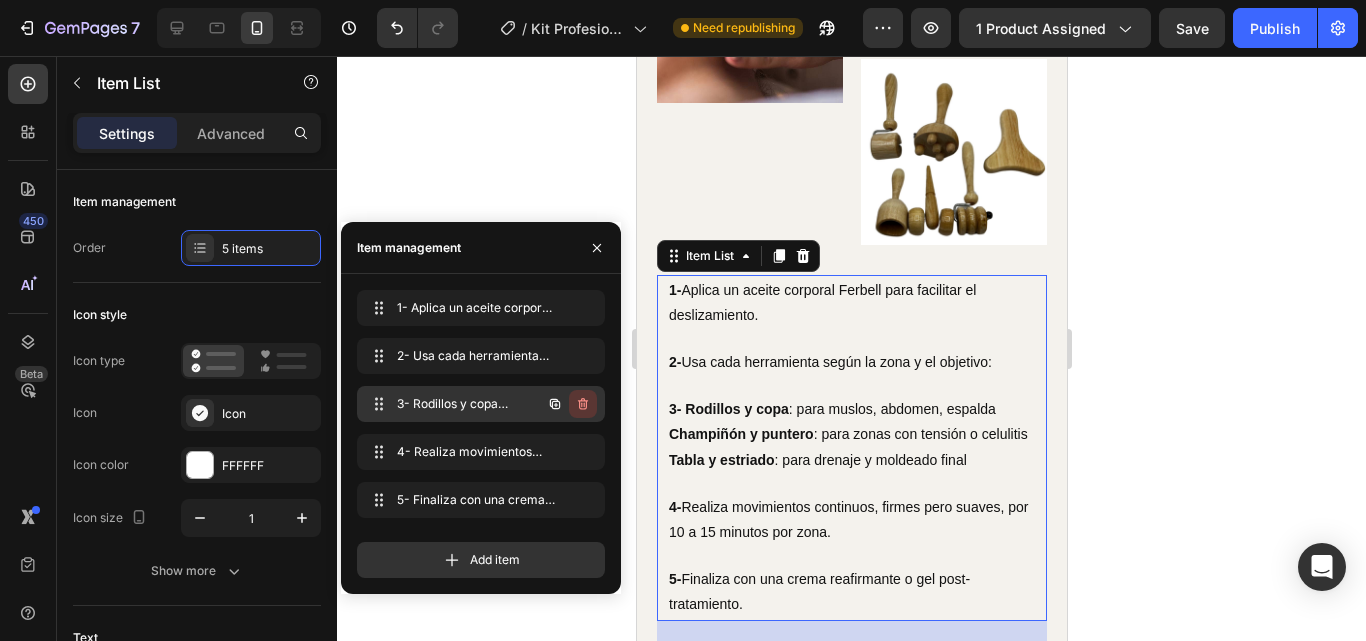 click 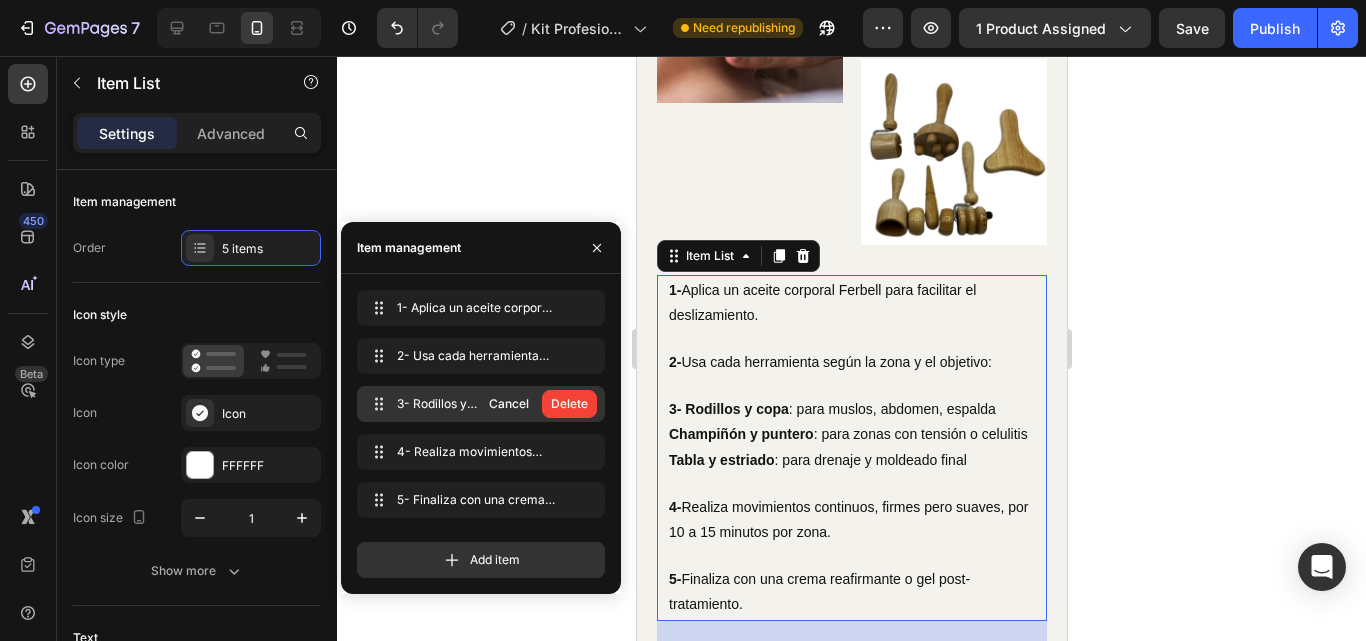 click on "Delete" at bounding box center (569, 404) 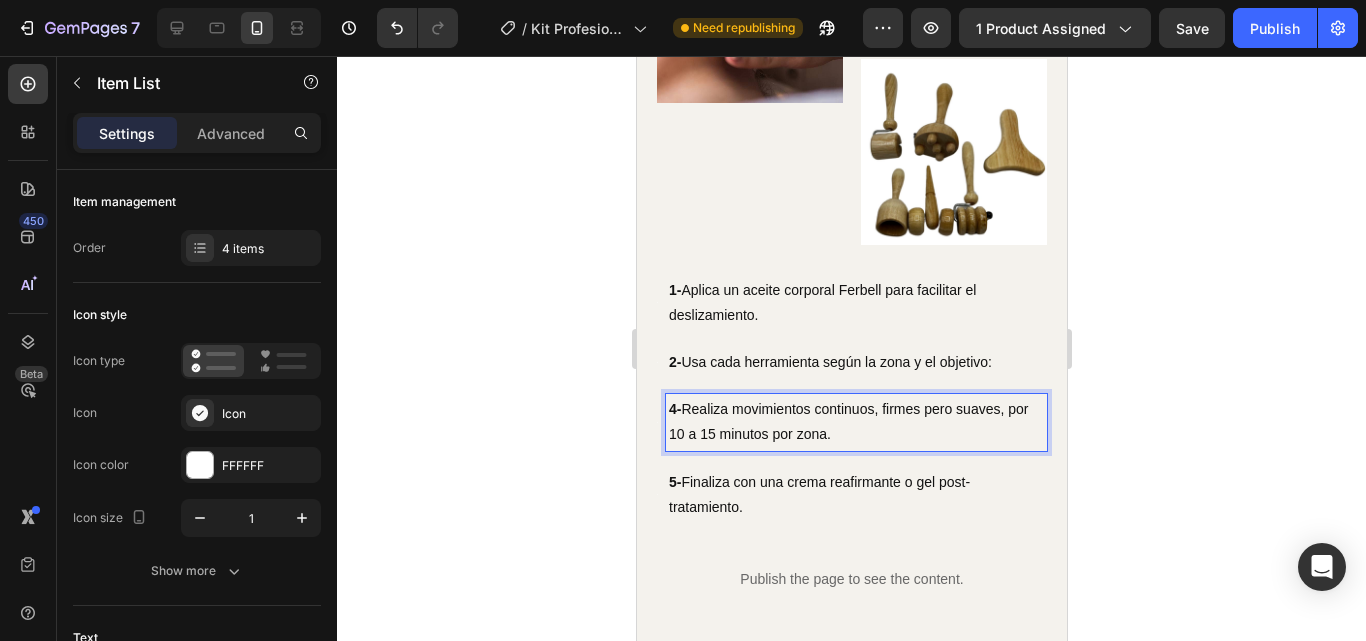 click on "4-" at bounding box center [674, 409] 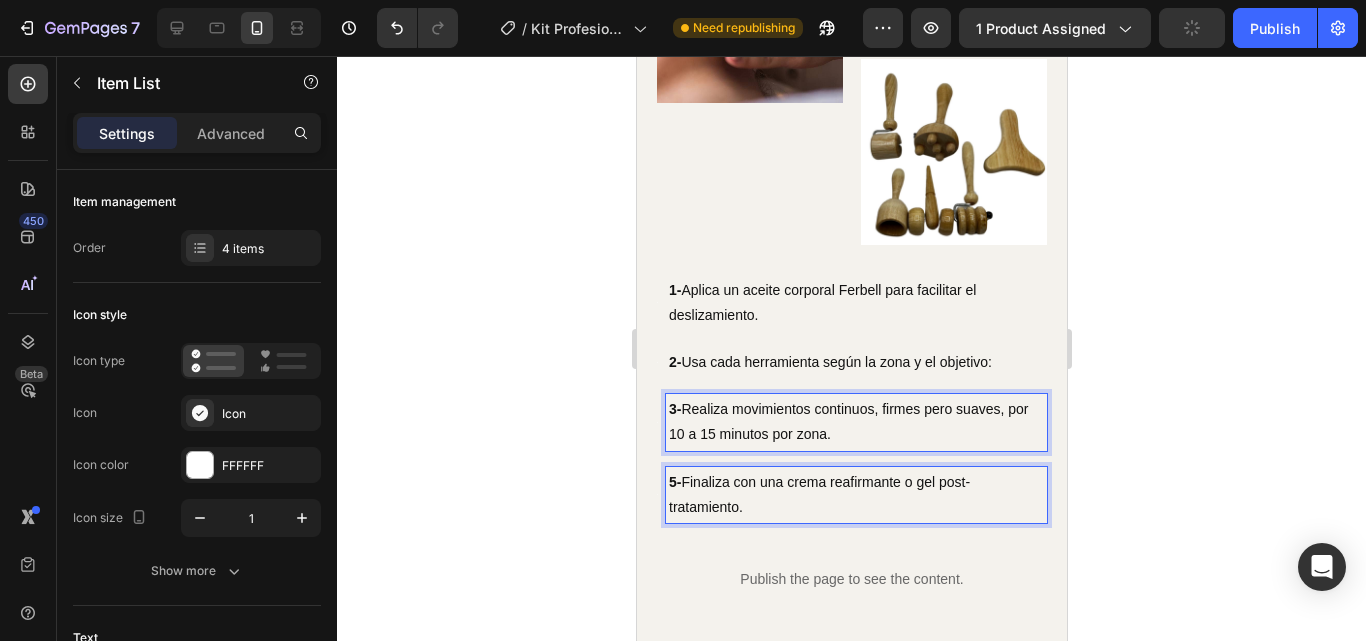 click on "5-" at bounding box center [674, 482] 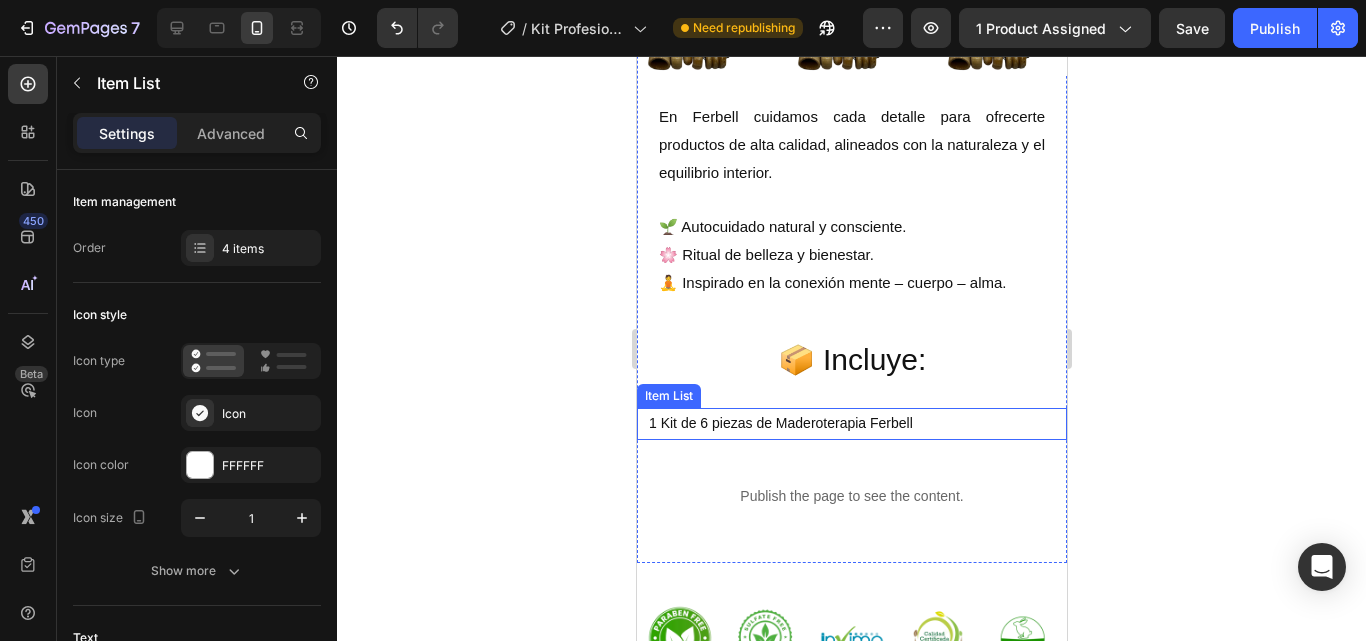 scroll, scrollTop: 3800, scrollLeft: 0, axis: vertical 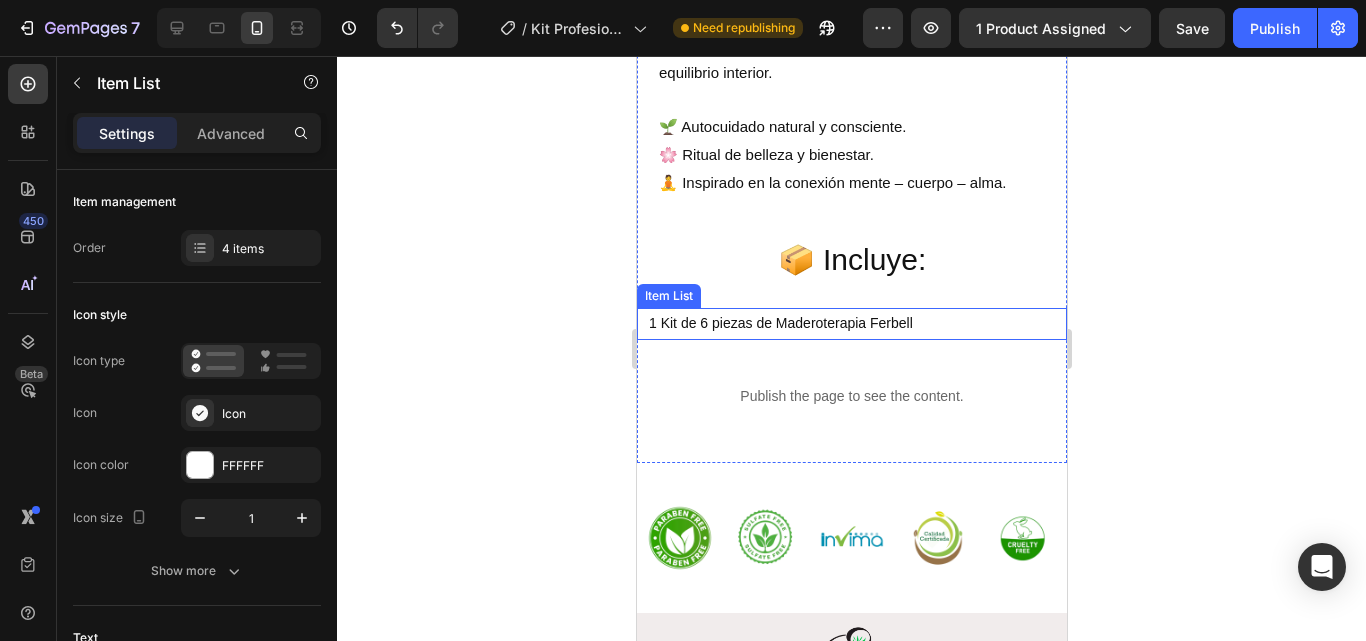 click on "1 Kit de 6 piezas de Maderoterapia Ferbell" at bounding box center [780, 323] 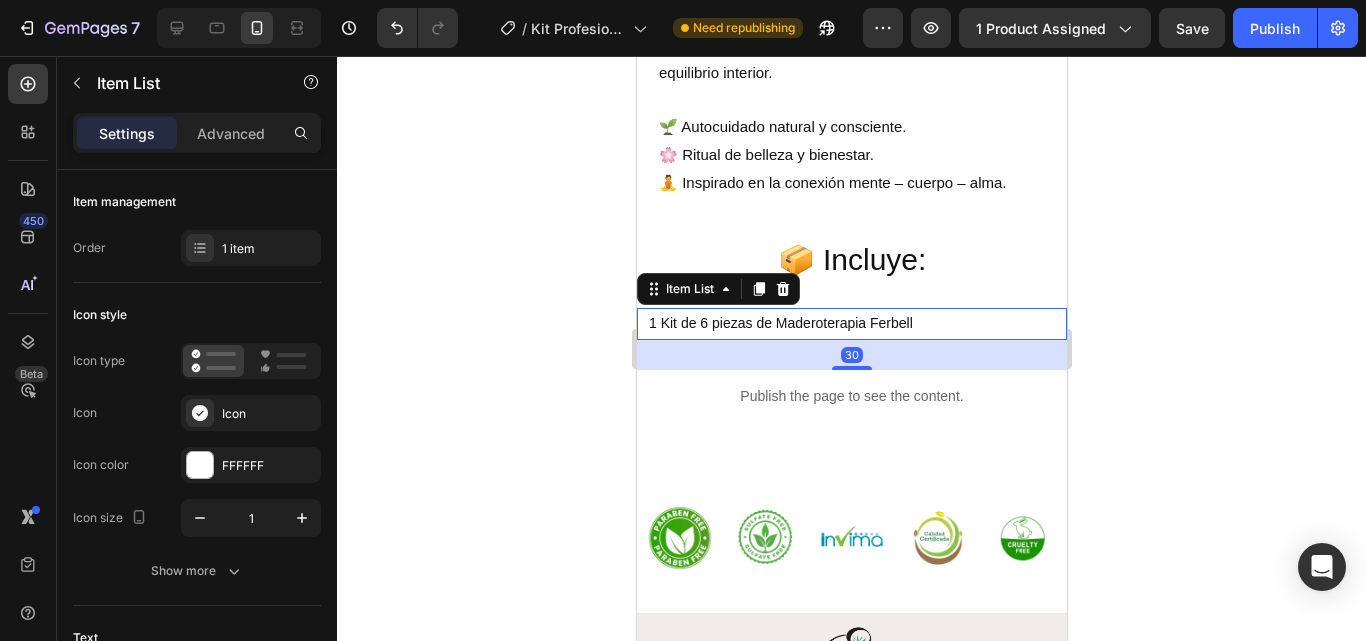 click on "1 Kit de 6 piezas de Maderoterapia Ferbell" at bounding box center [780, 323] 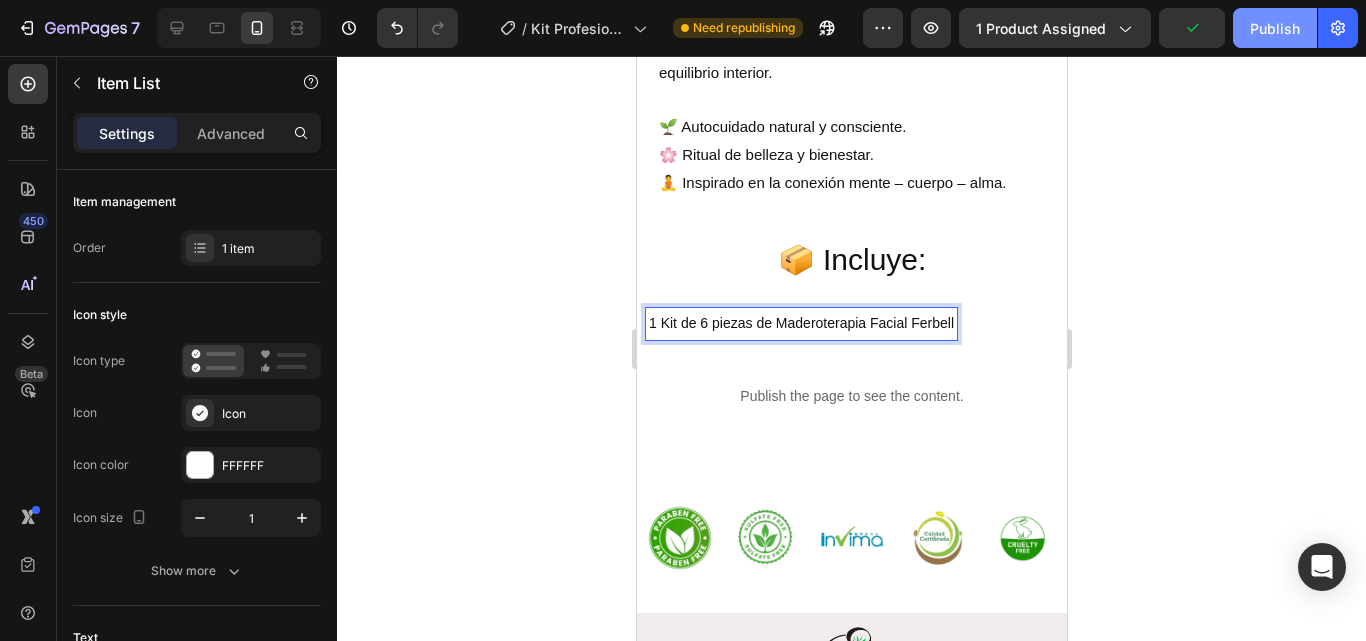 click on "Publish" 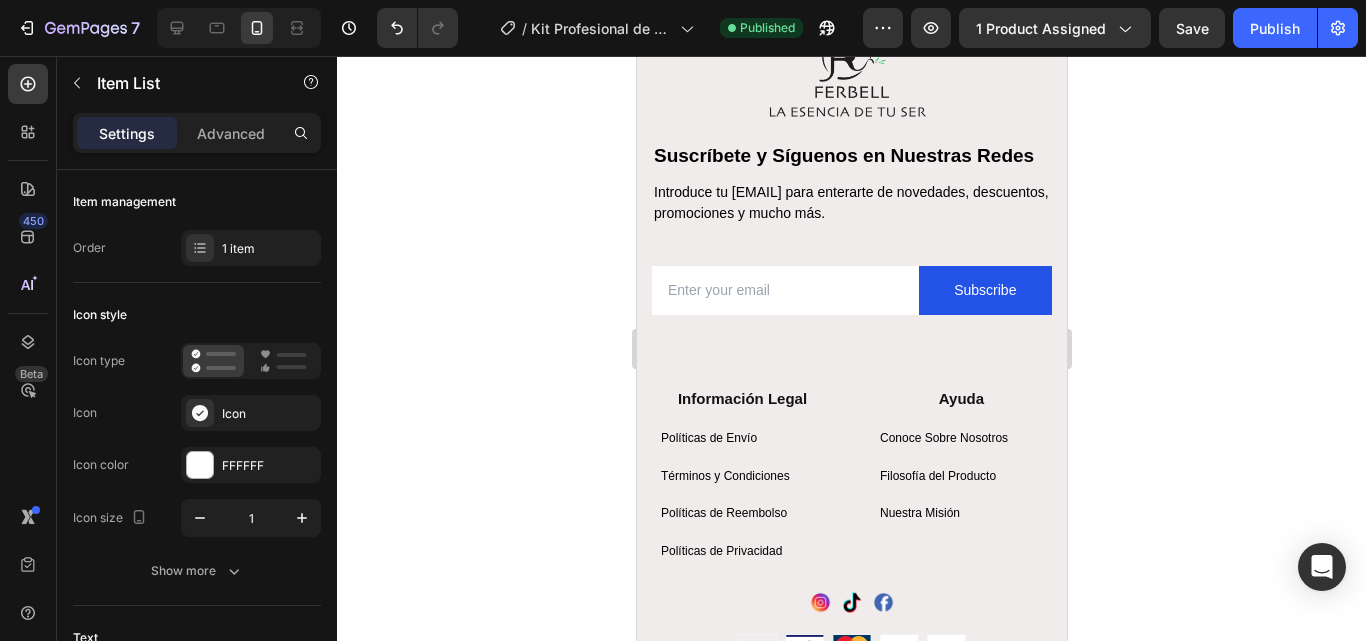 scroll, scrollTop: 4900, scrollLeft: 0, axis: vertical 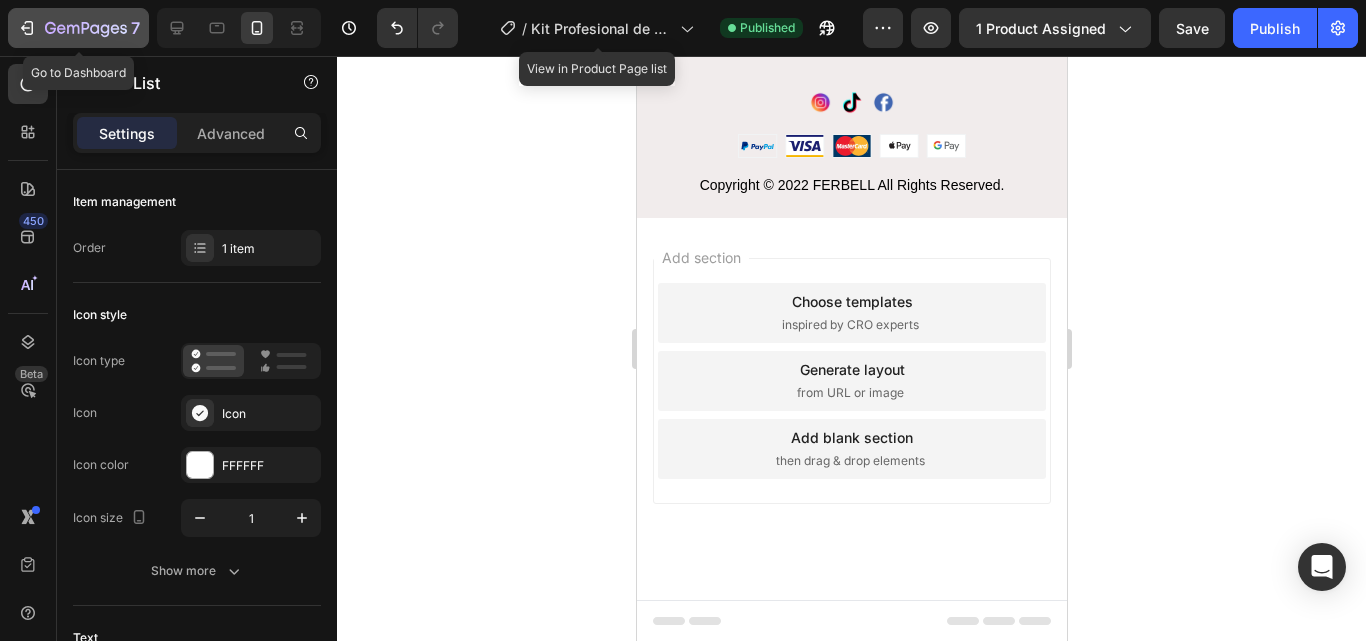 click on "7" 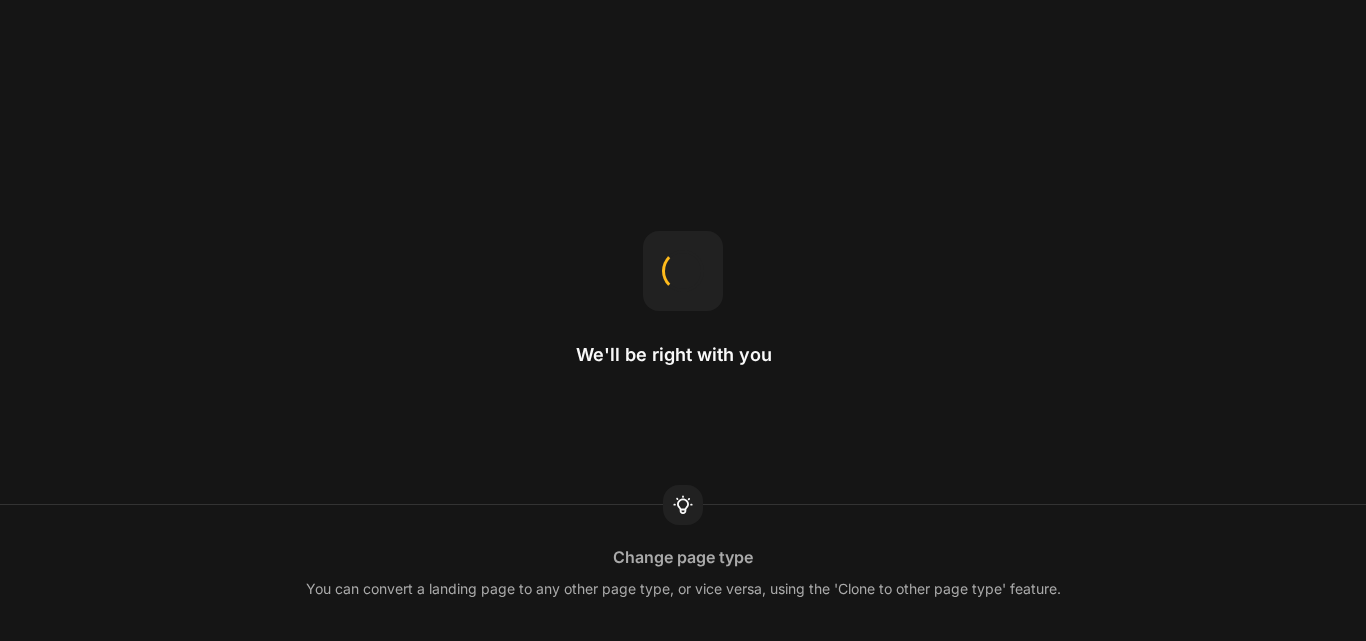 scroll, scrollTop: 0, scrollLeft: 0, axis: both 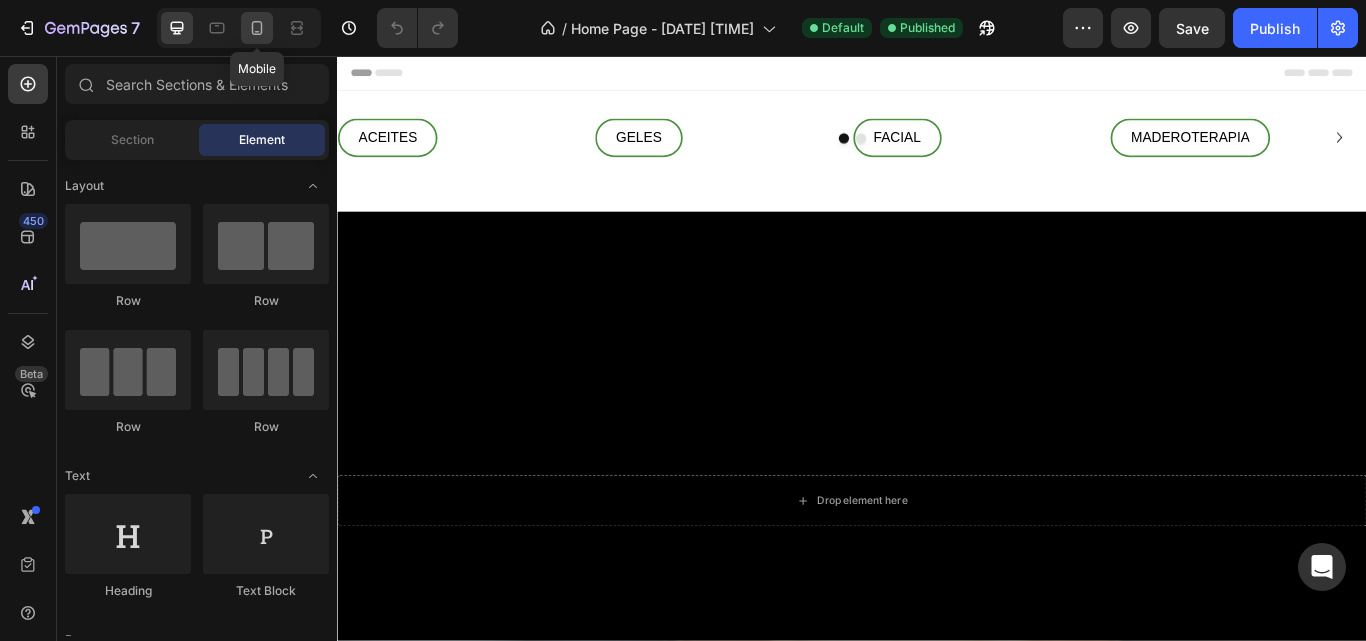 click 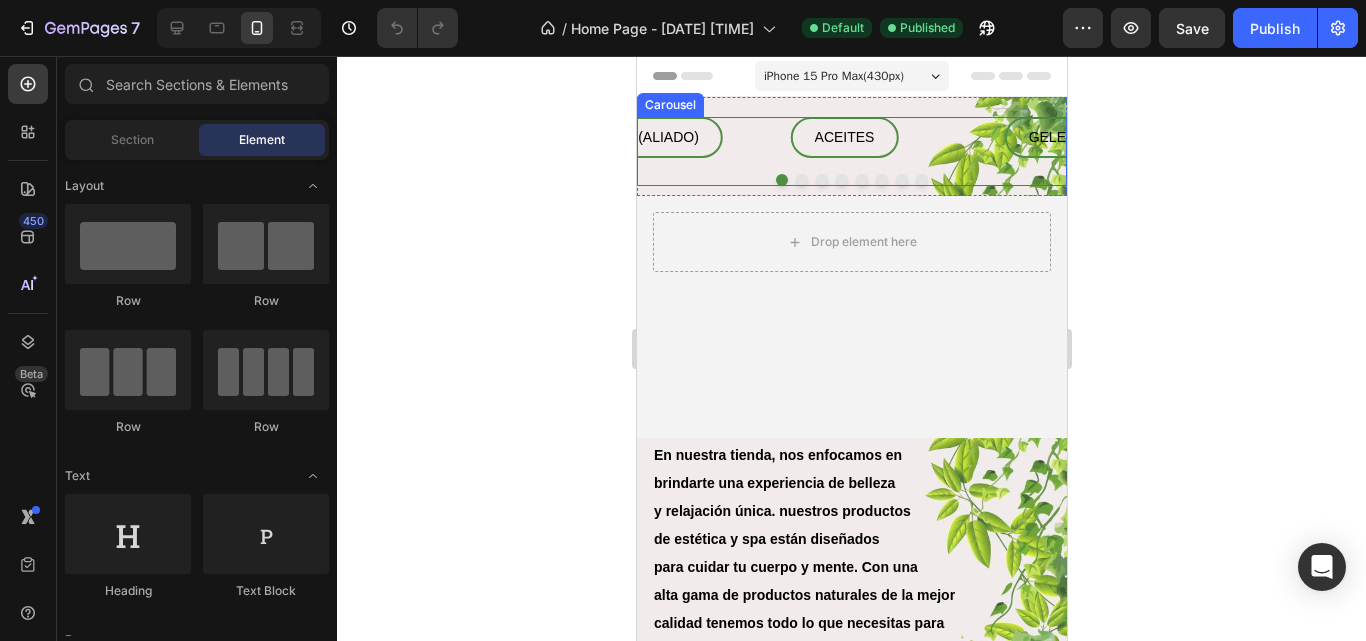 click on "ACEITES Button GELES Button FACIAL Button MADEROTERAPIA Button ROPA DESECHABLE Button ACIDOS Button VARIOS Button Mary Kay (ALIADO) Button Carousel" at bounding box center (851, 151) 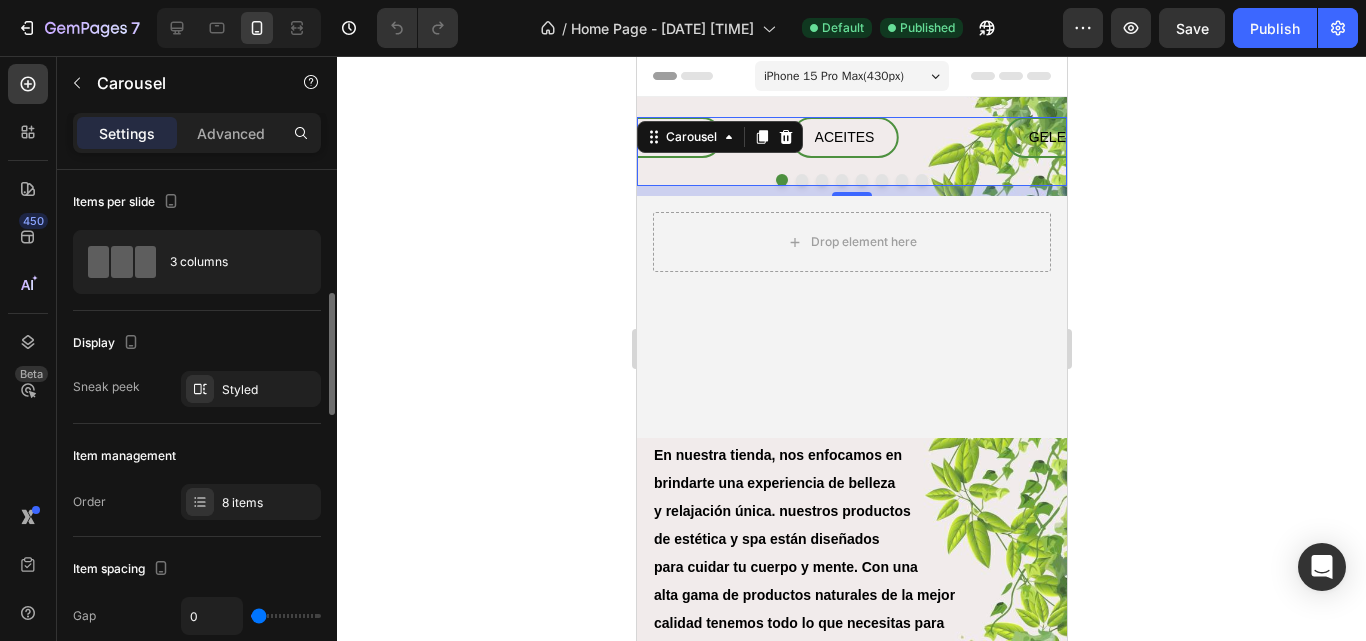 scroll, scrollTop: 100, scrollLeft: 0, axis: vertical 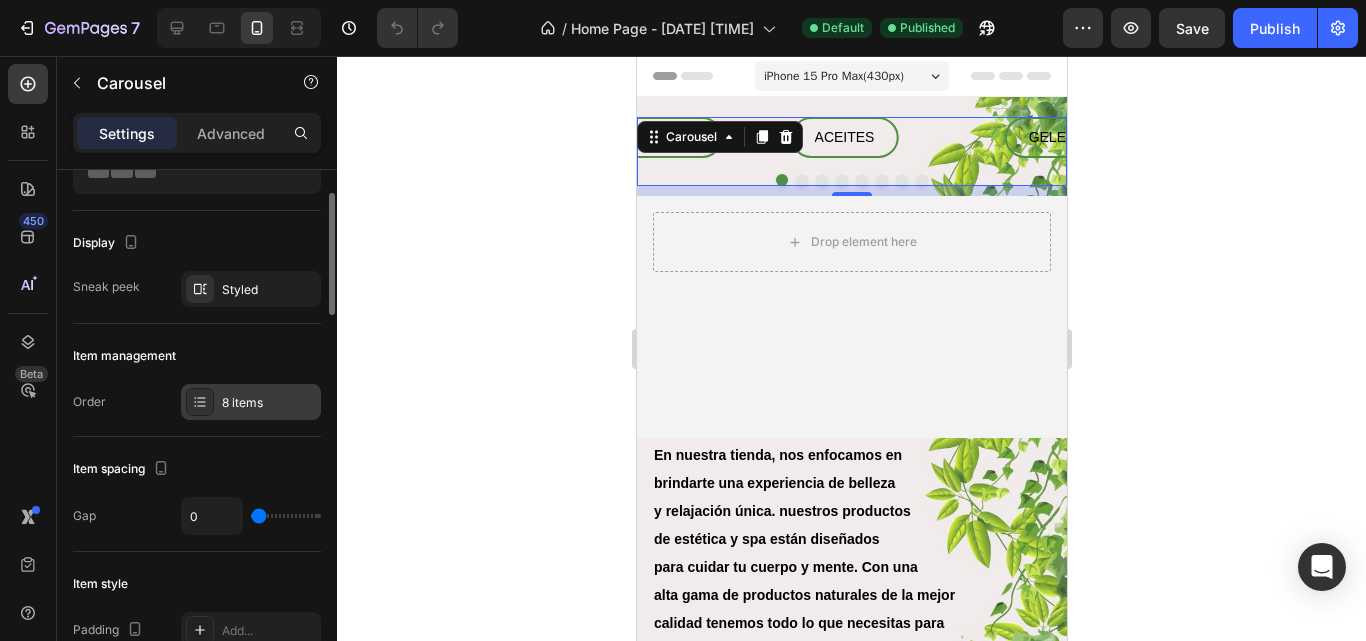 click on "8 items" at bounding box center (251, 402) 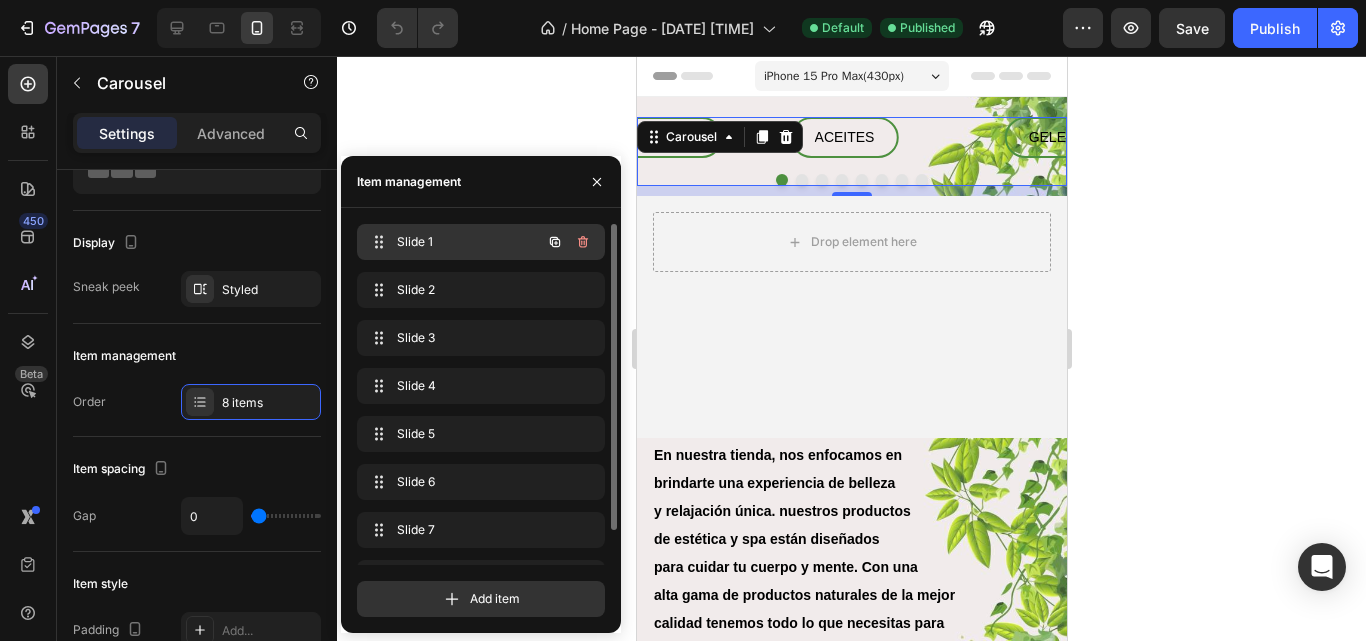 click on "Slide 1" at bounding box center (453, 242) 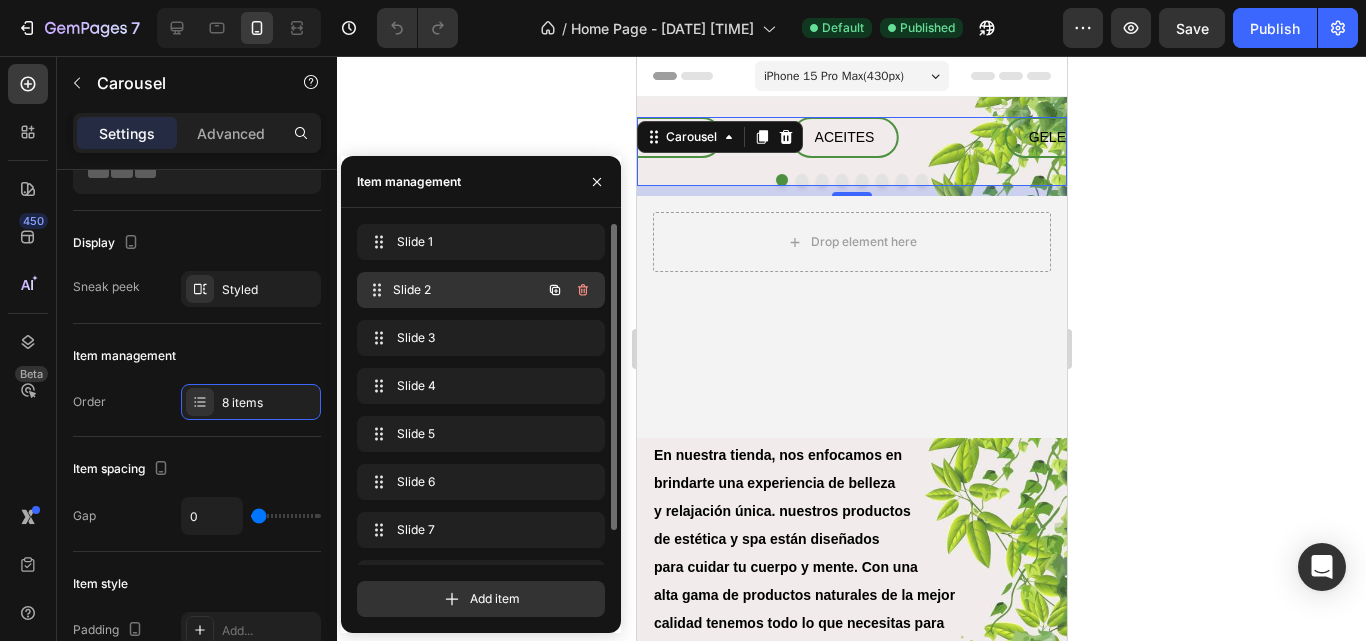 click on "Slide 2" at bounding box center [467, 290] 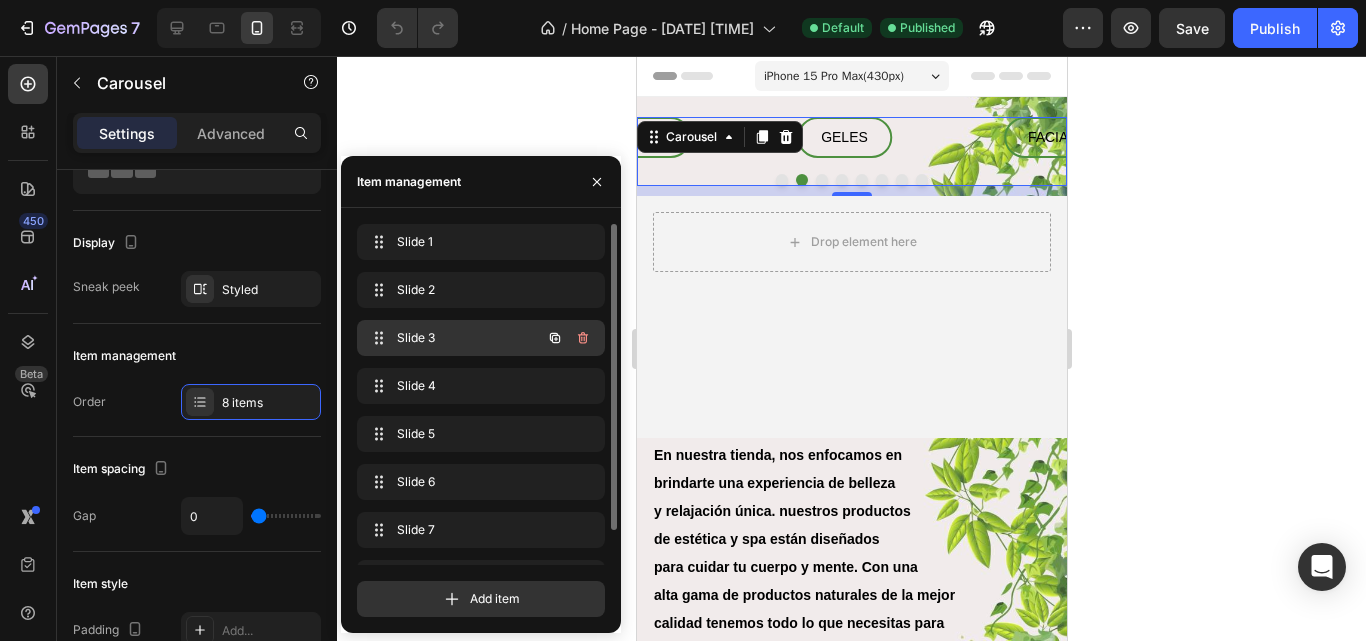 click on "Slide 3" at bounding box center (453, 338) 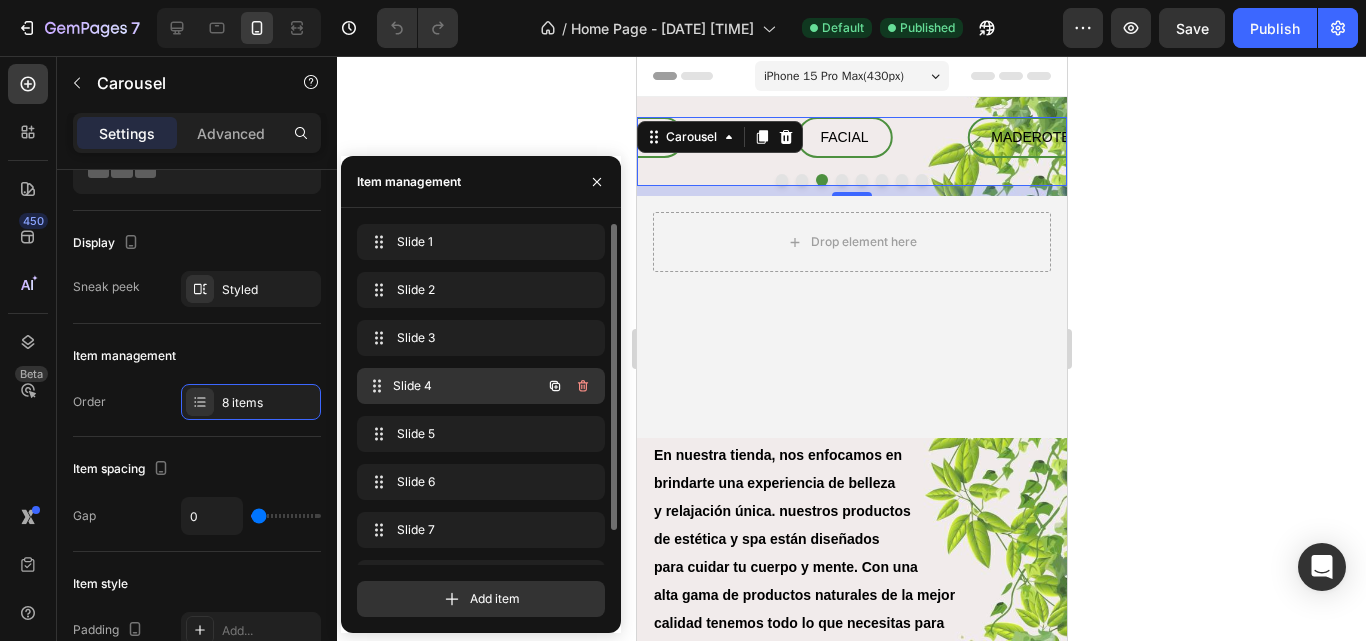 click on "Slide 4 Slide 4" at bounding box center [453, 386] 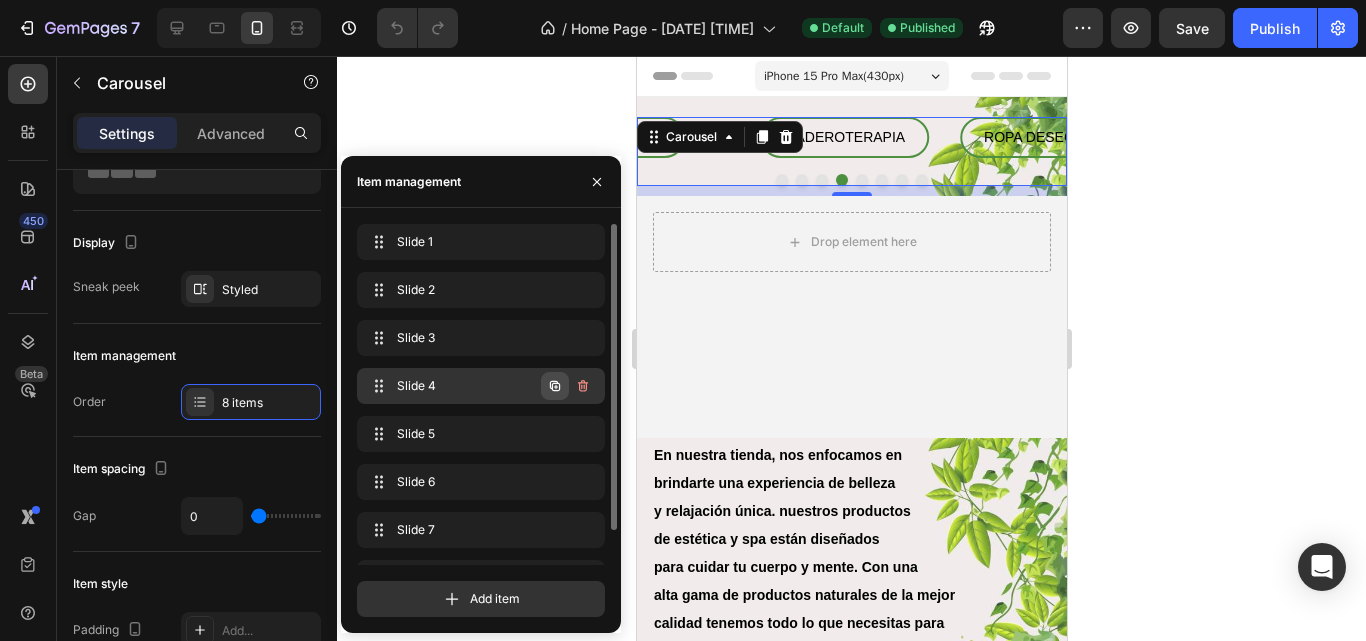 click 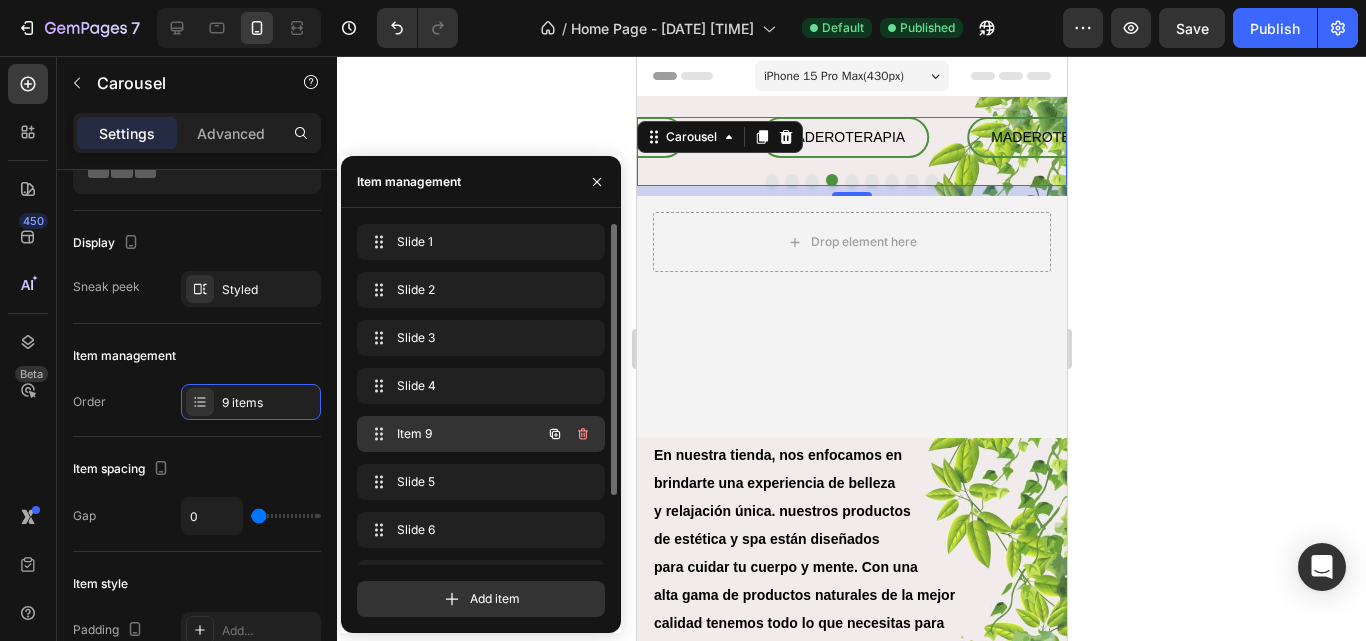 click on "Item 9" at bounding box center [453, 434] 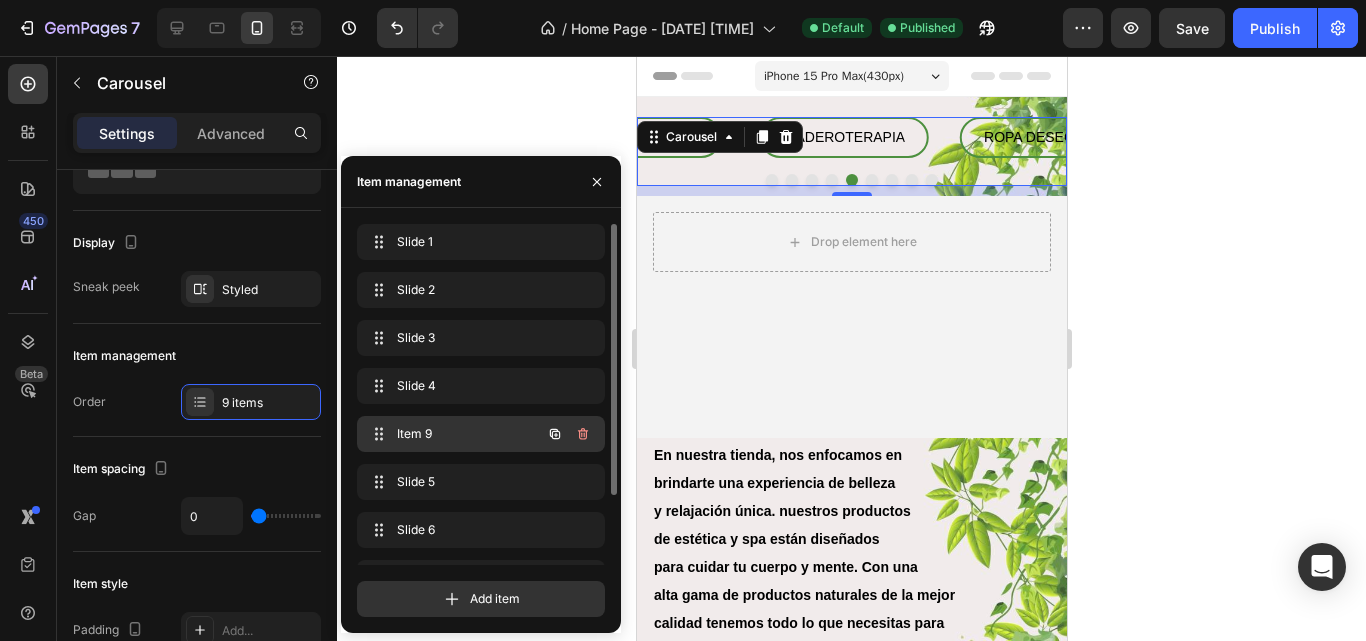 click on "Item 9" at bounding box center [453, 434] 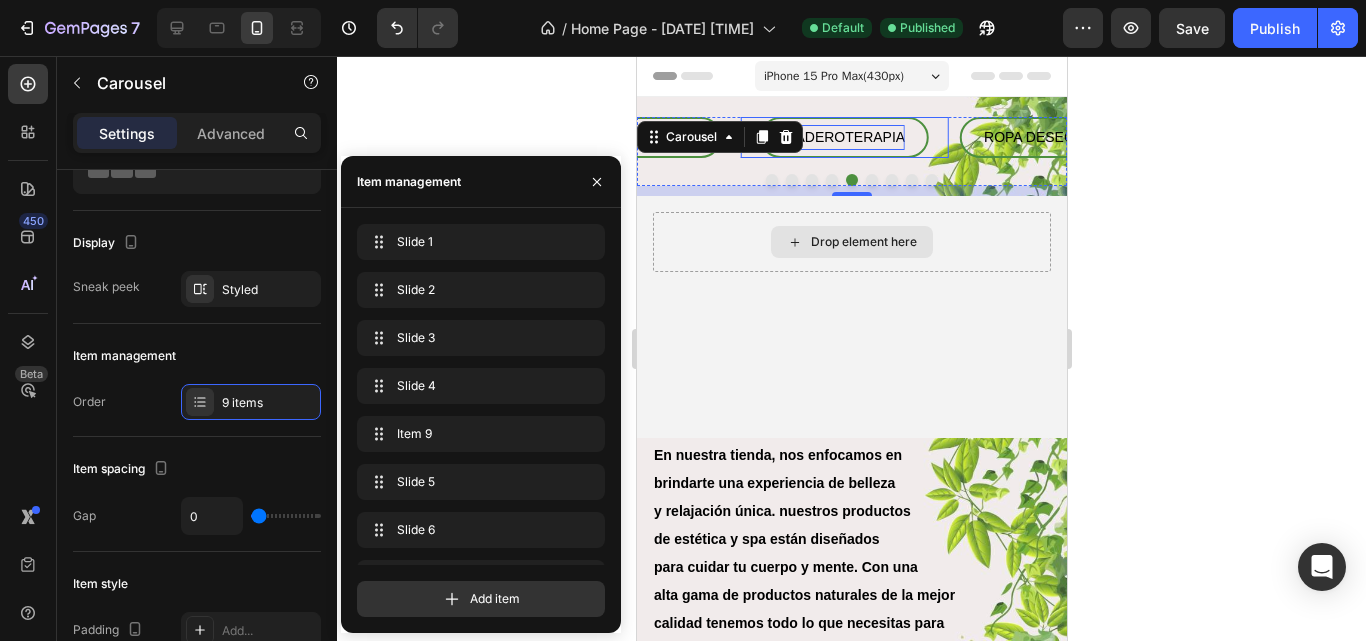 click on "MADEROTERAPIA" at bounding box center [843, 137] 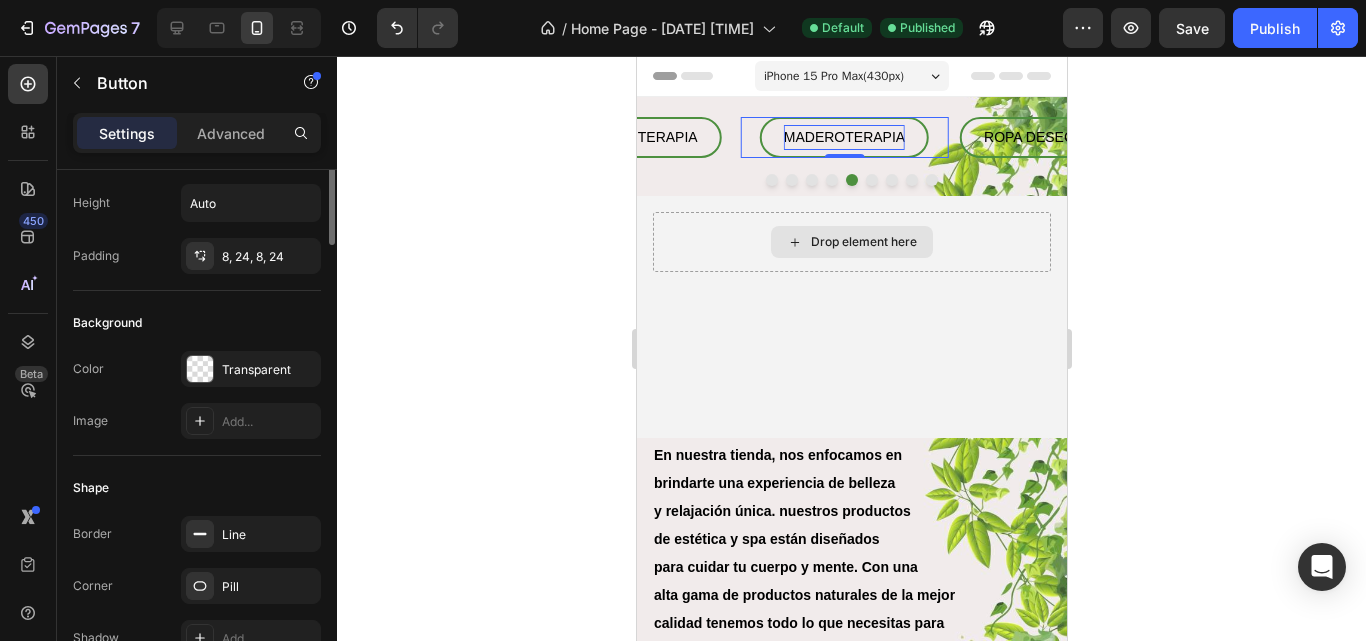 scroll, scrollTop: 0, scrollLeft: 0, axis: both 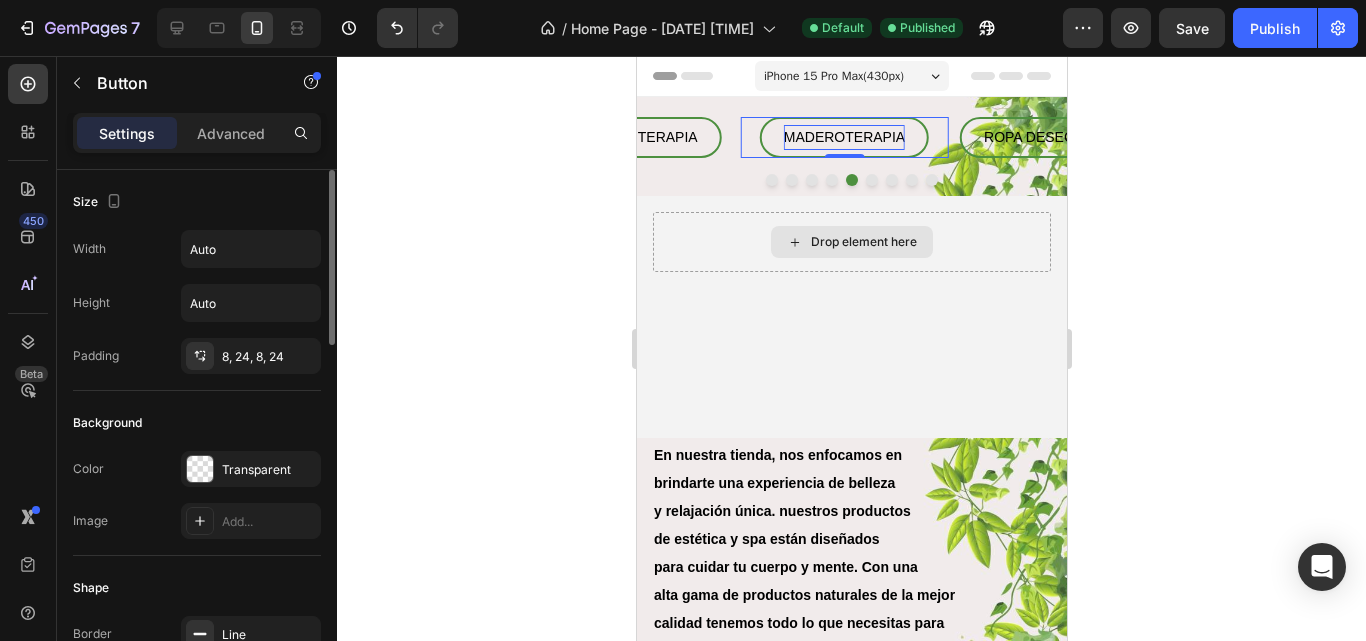 click on "MADEROTERAPIA" at bounding box center [843, 137] 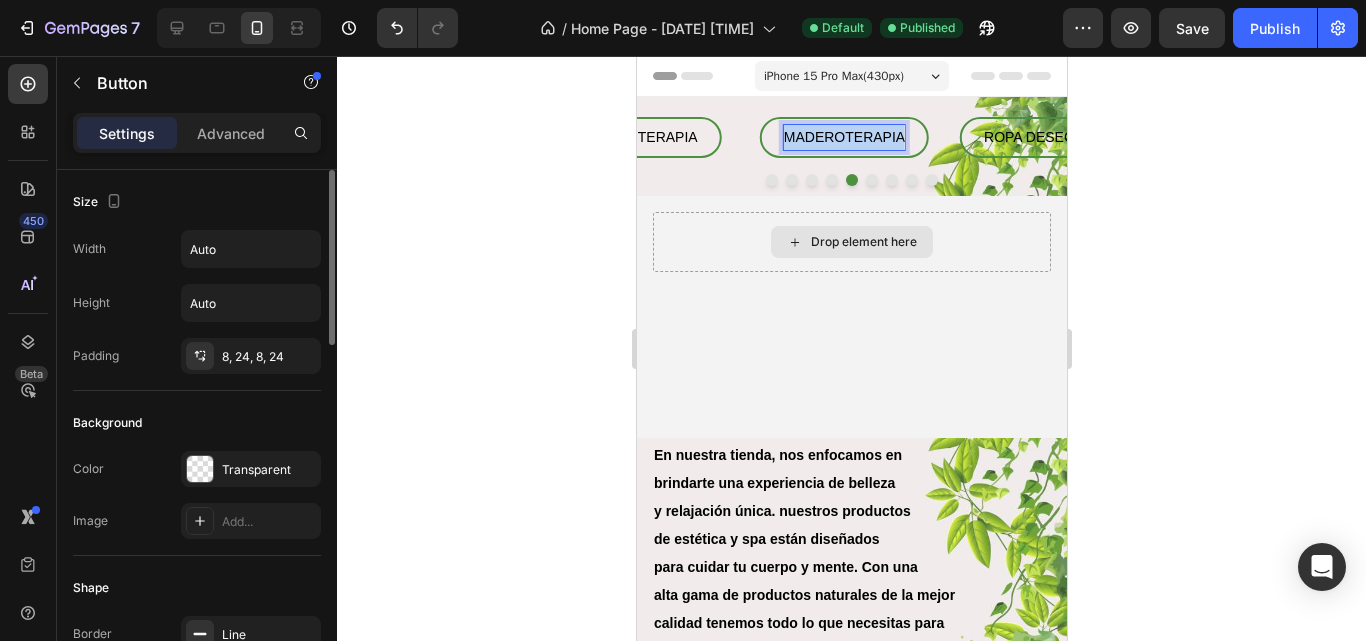 click on "MADEROTERAPIA" at bounding box center (843, 137) 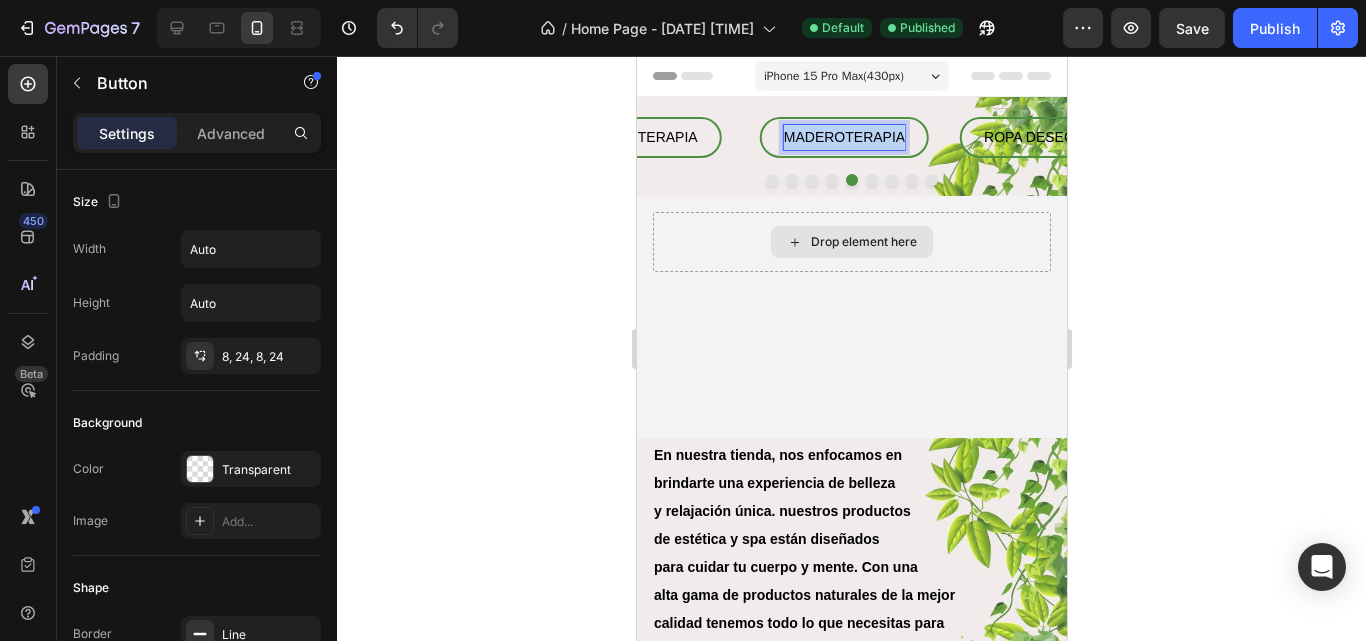 click on "MADEROTERAPIA" at bounding box center (843, 137) 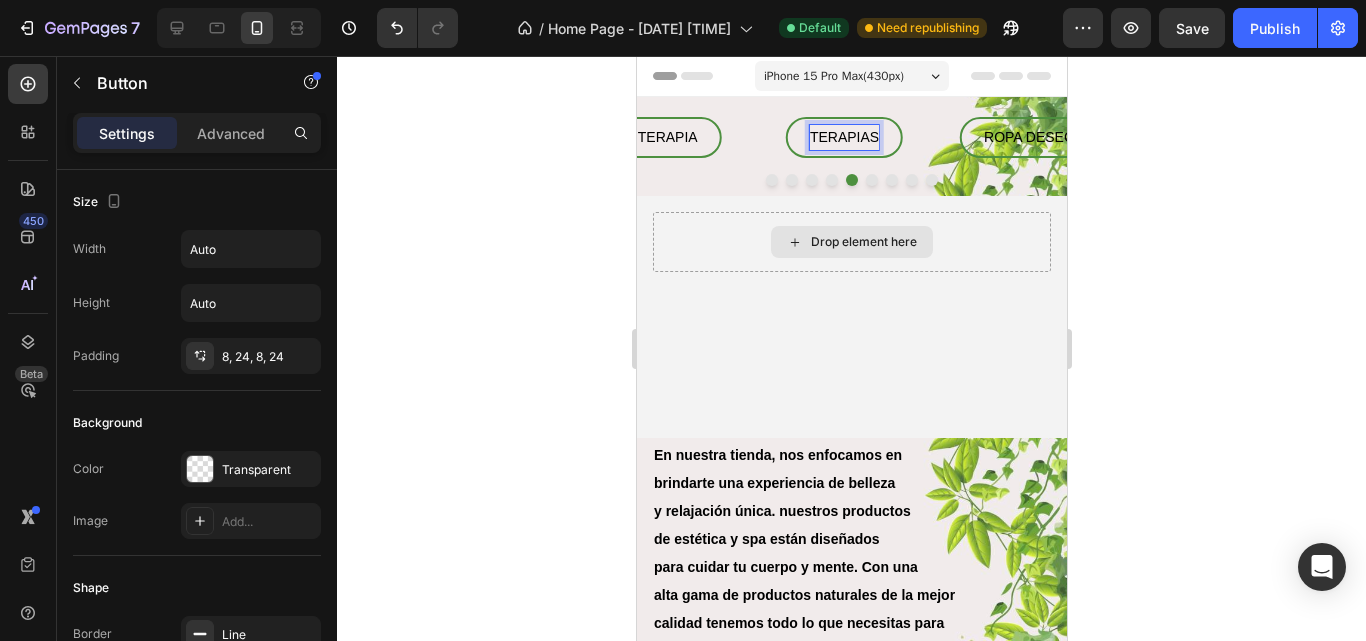 click 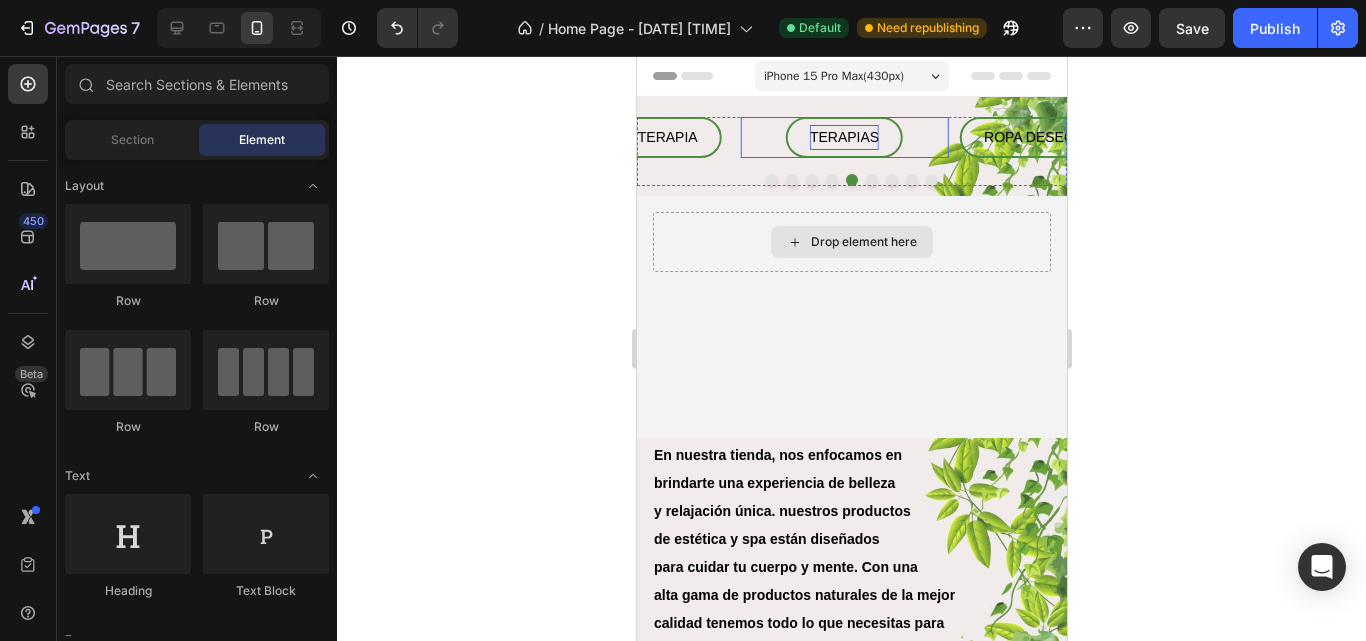 click on "TERAPIAS" at bounding box center (843, 137) 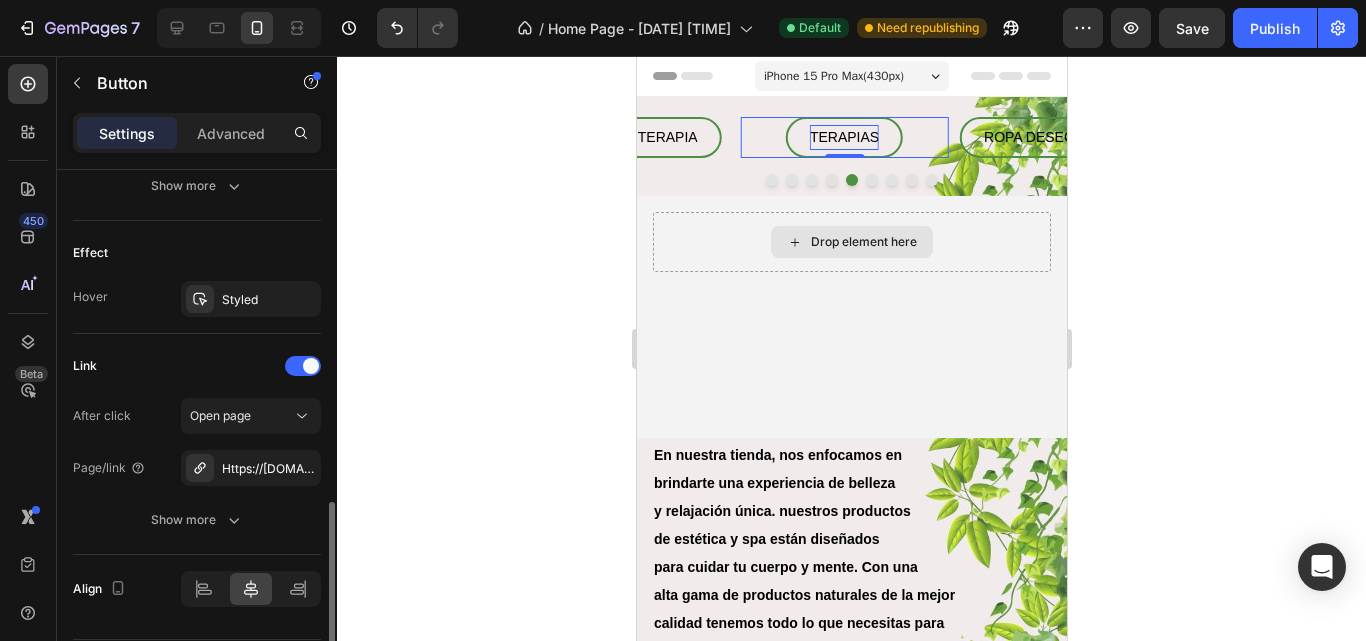 scroll, scrollTop: 1062, scrollLeft: 0, axis: vertical 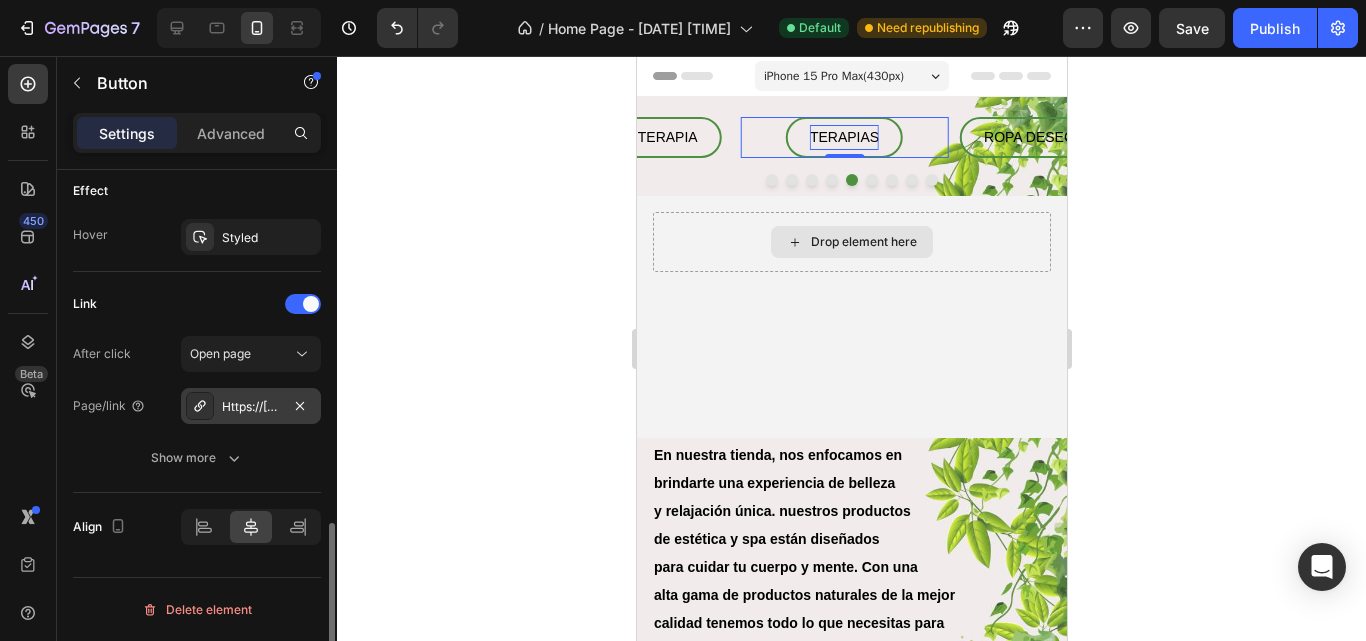 click on "Https://ferbelllaesenciadetuser.Com/maderoterapia" at bounding box center (251, 407) 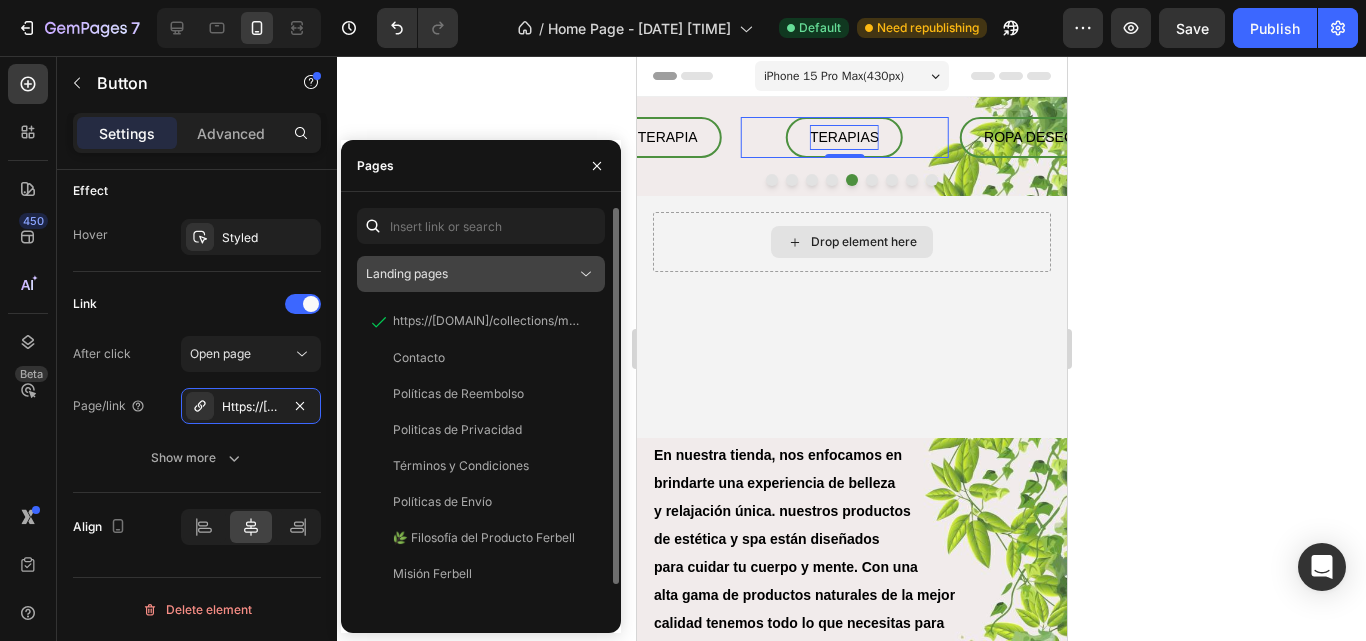 click 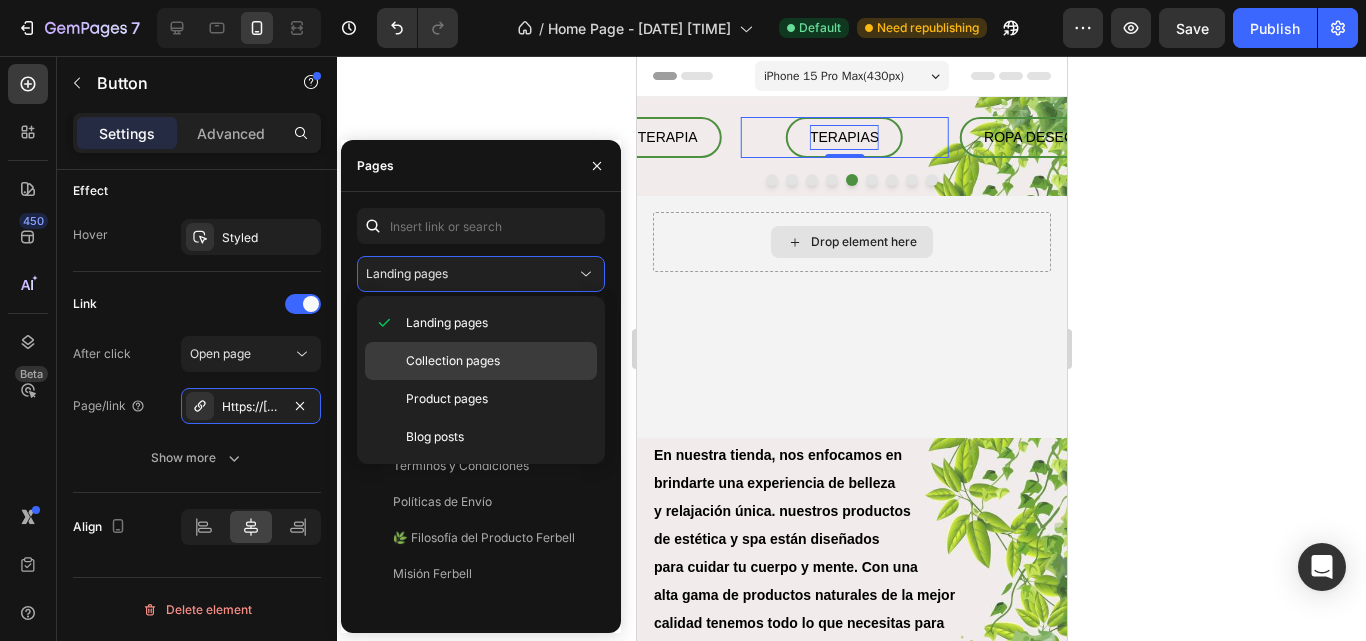click on "Collection pages" at bounding box center [453, 361] 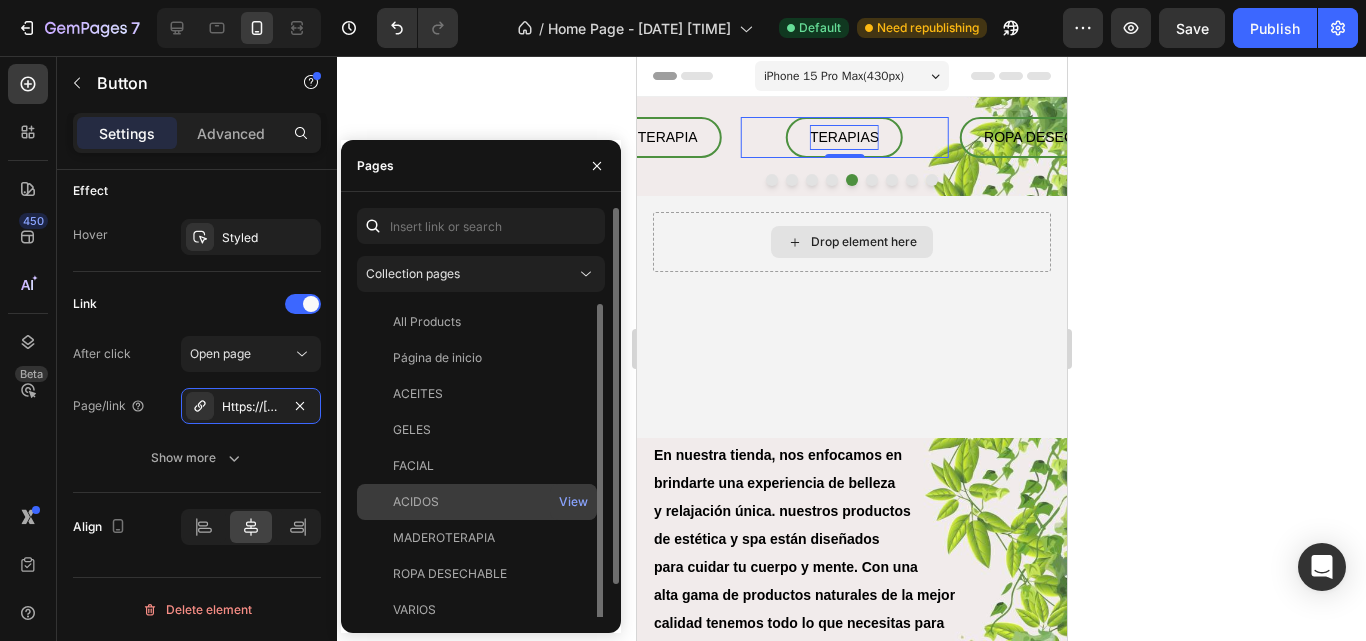 scroll, scrollTop: 12, scrollLeft: 0, axis: vertical 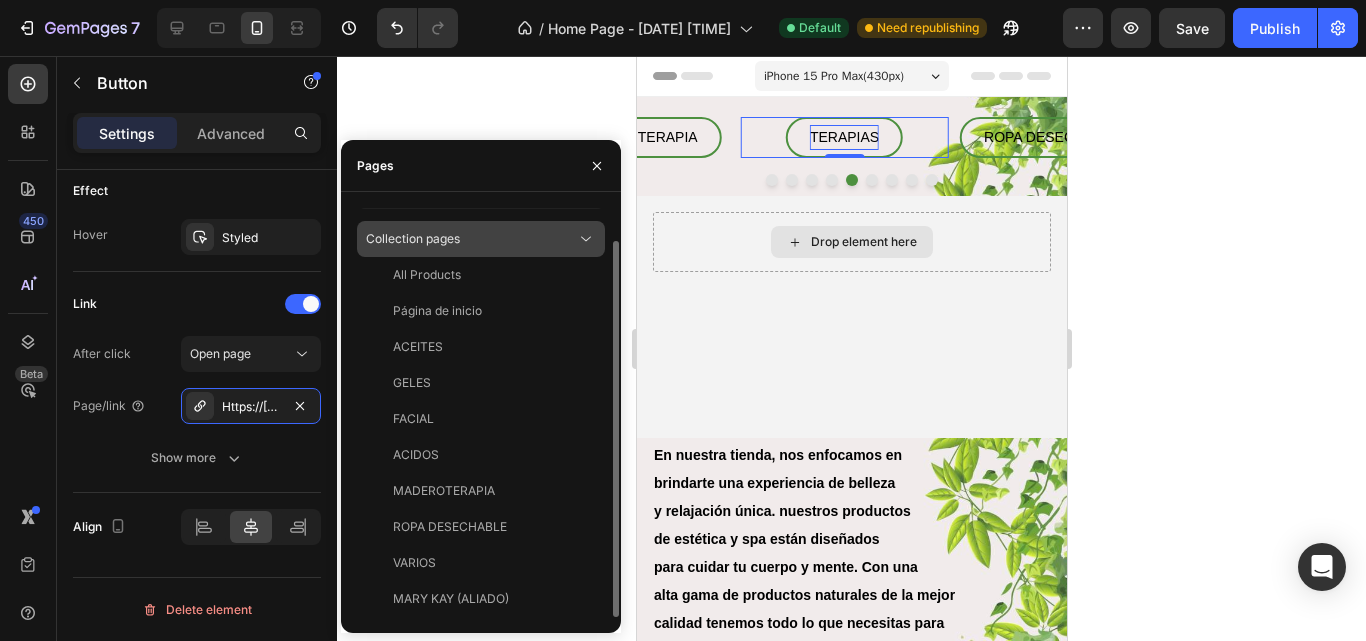 click on "Collection pages" at bounding box center [471, 239] 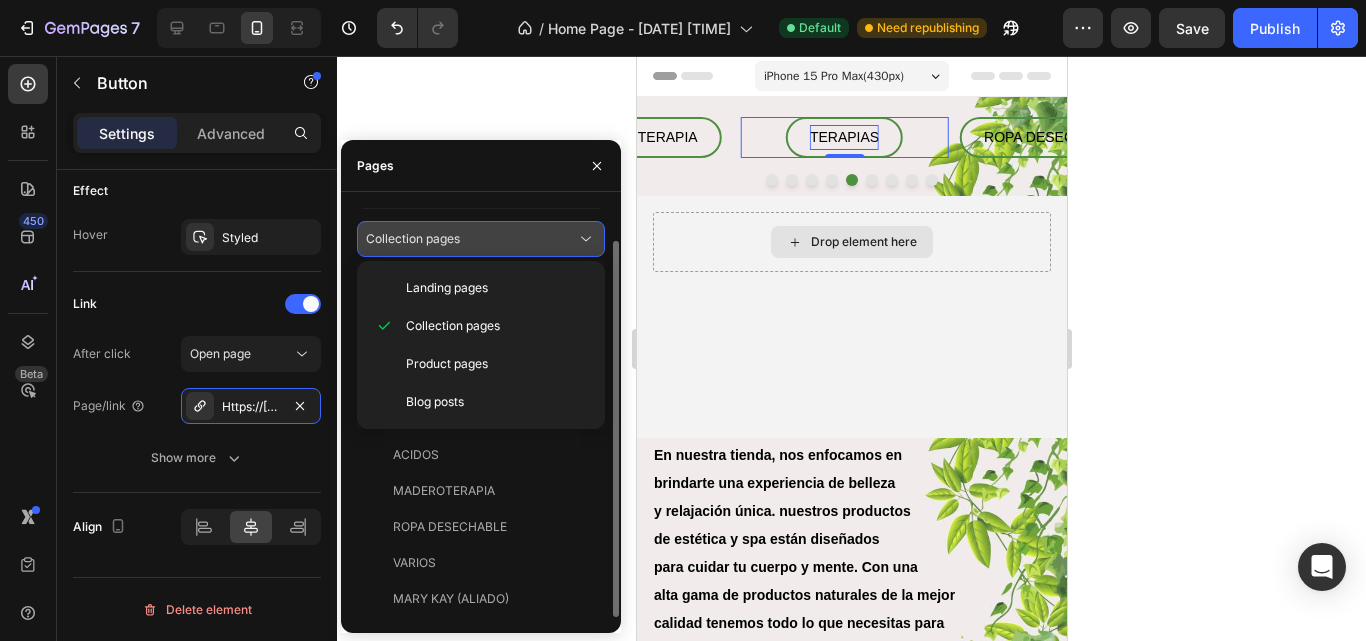 click on "Collection pages" at bounding box center (471, 239) 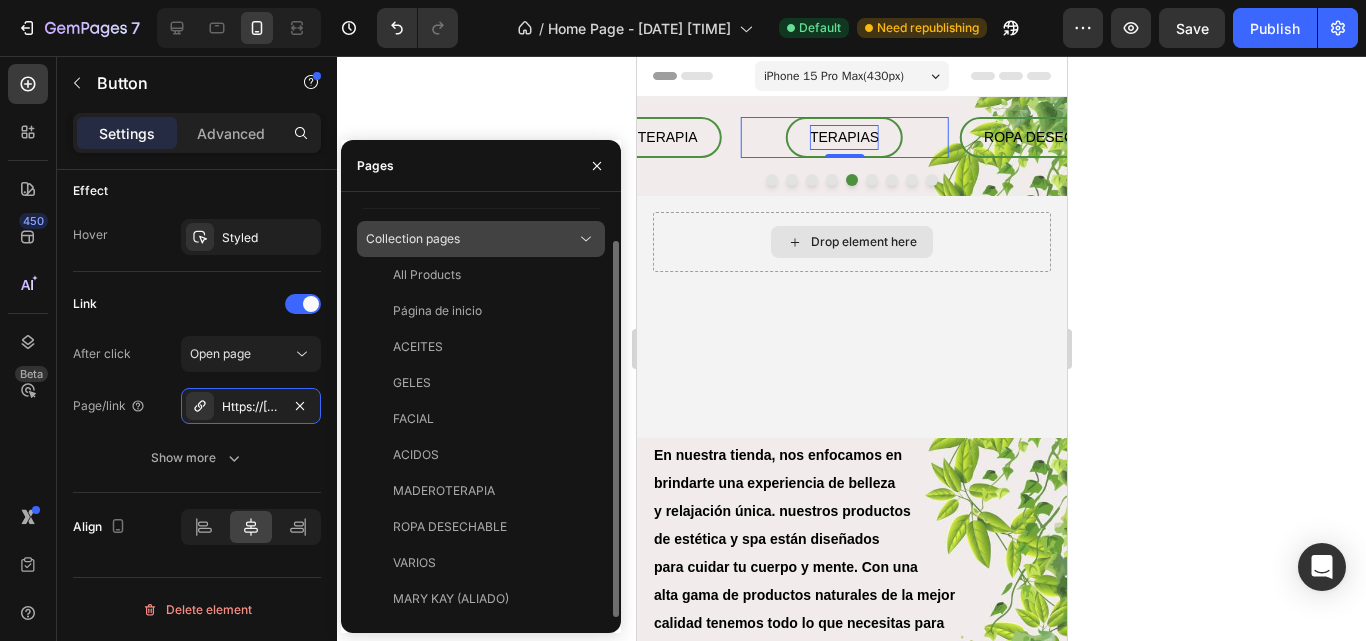 click on "Collection pages" at bounding box center [471, 239] 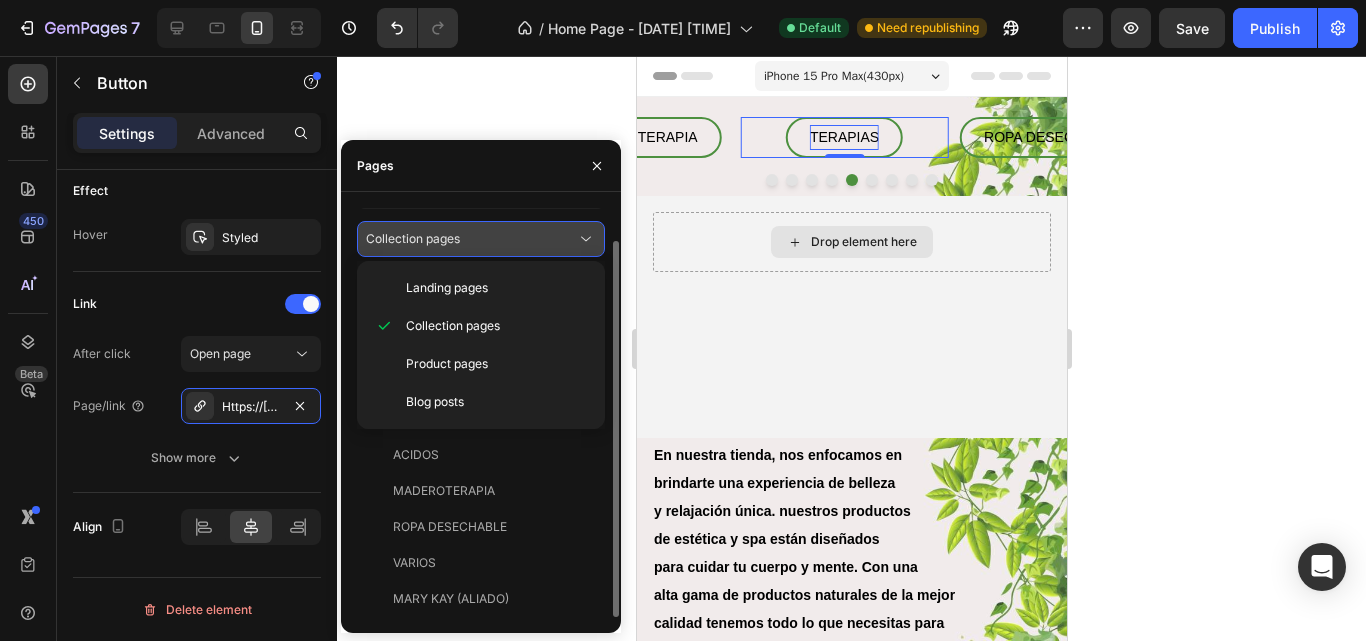 click on "Collection pages" 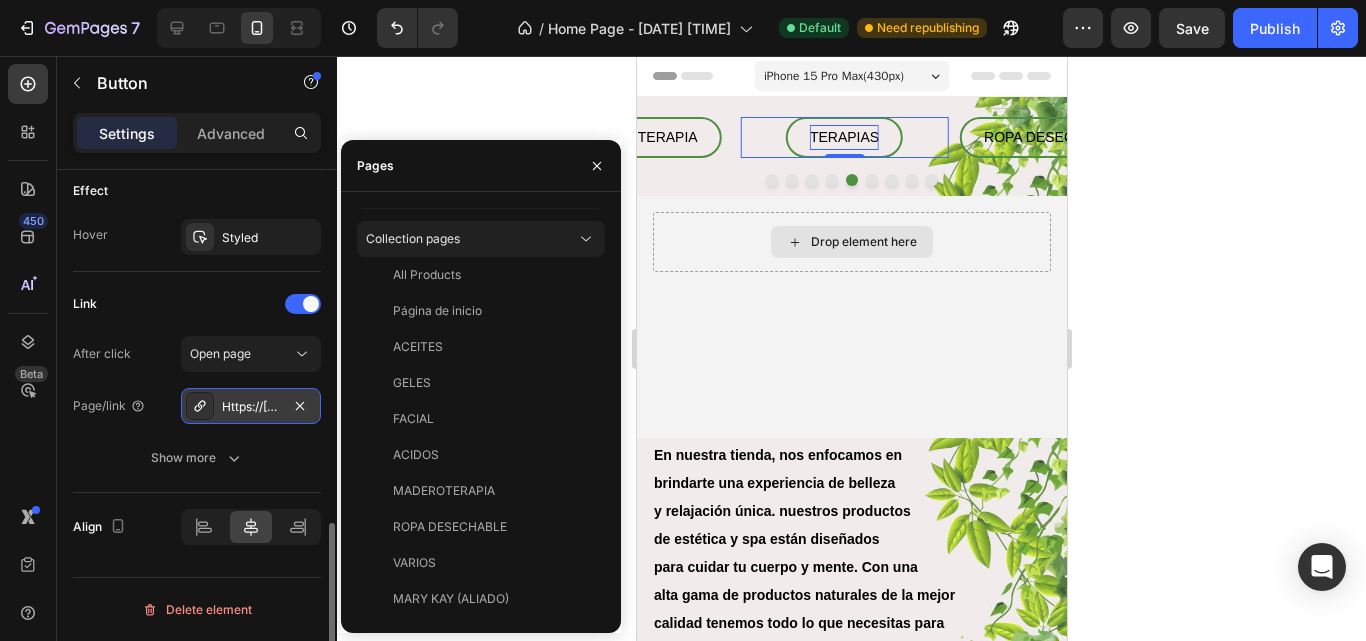 click on "Https://ferbelllaesenciadetuser.Com/maderoterapia" at bounding box center (251, 407) 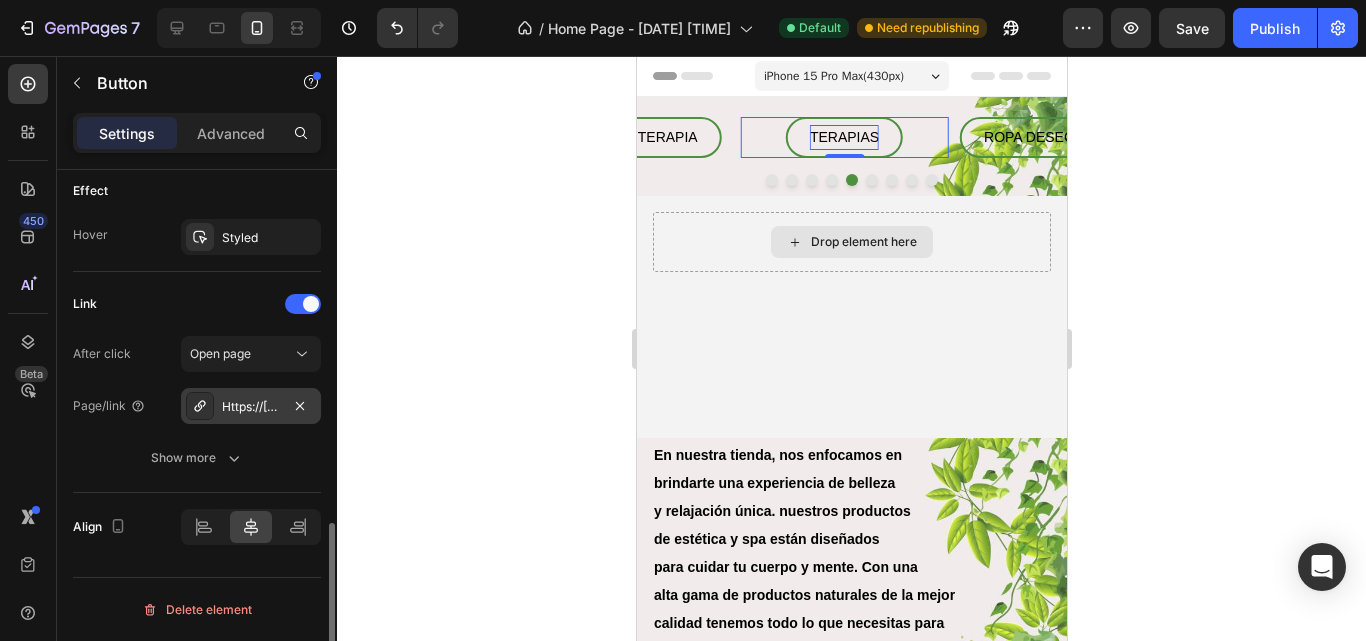 click on "Https://ferbelllaesenciadetuser.Com/maderoterapia" at bounding box center [251, 407] 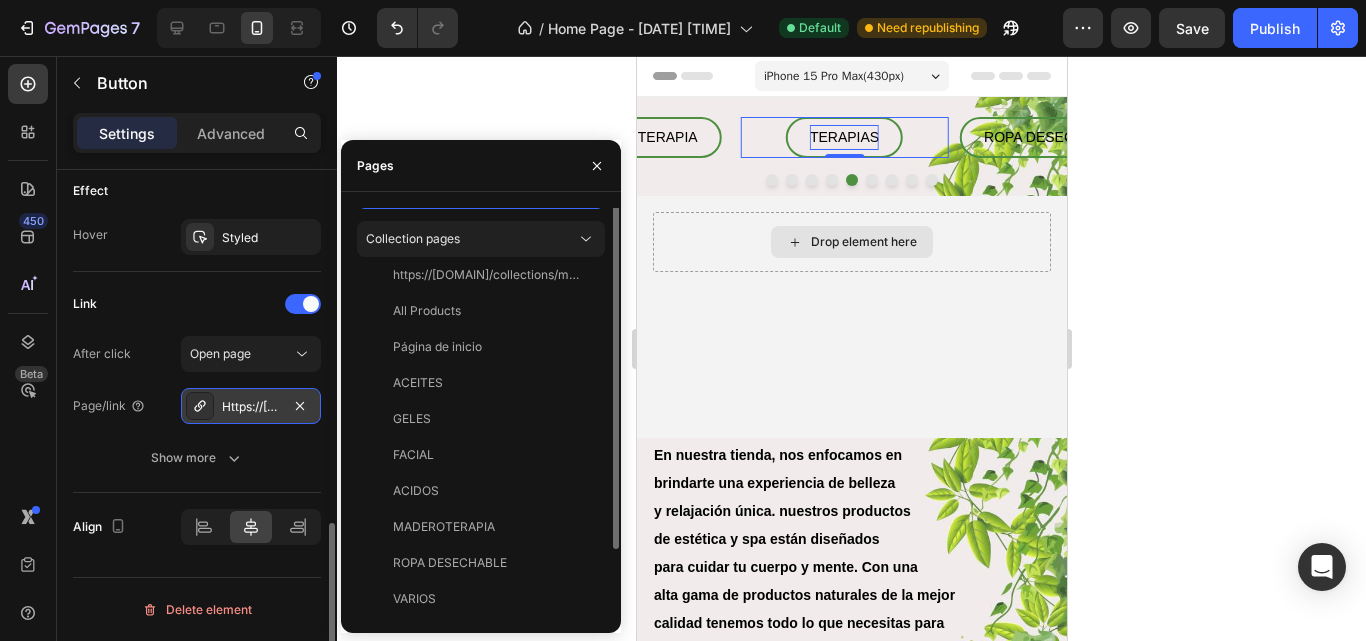 scroll, scrollTop: 0, scrollLeft: 0, axis: both 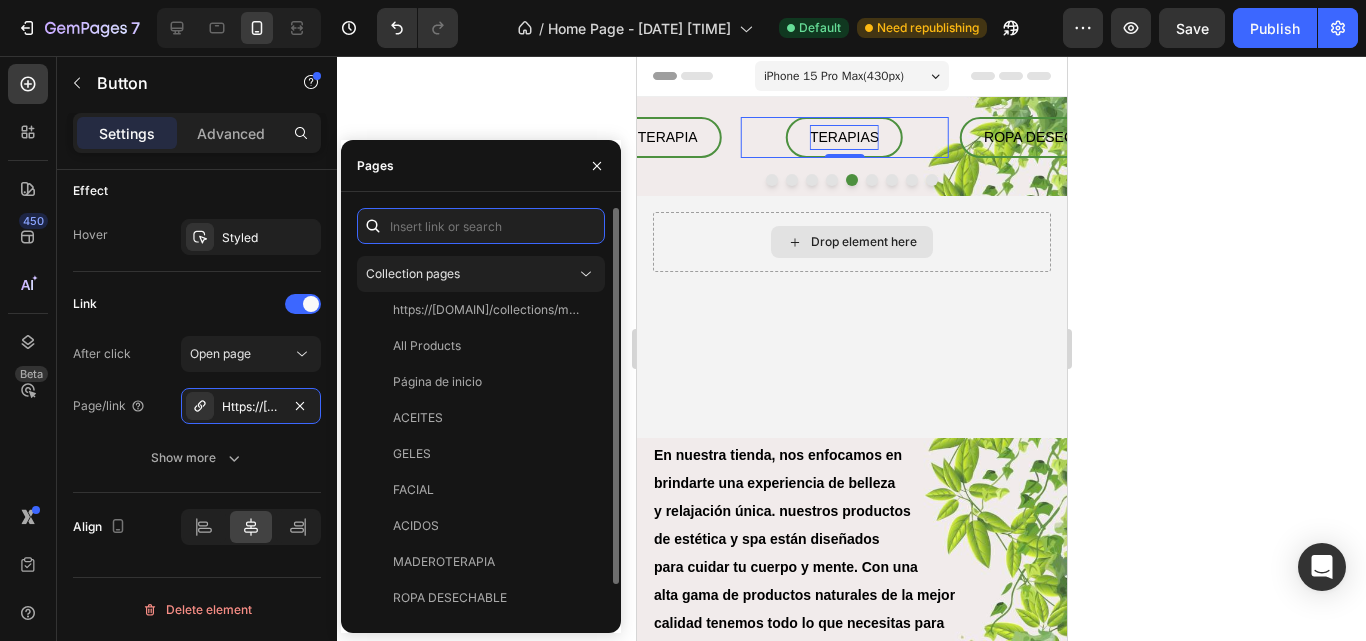 paste on "https://ferbelllaesenciadetuser.com/collections/terapias" 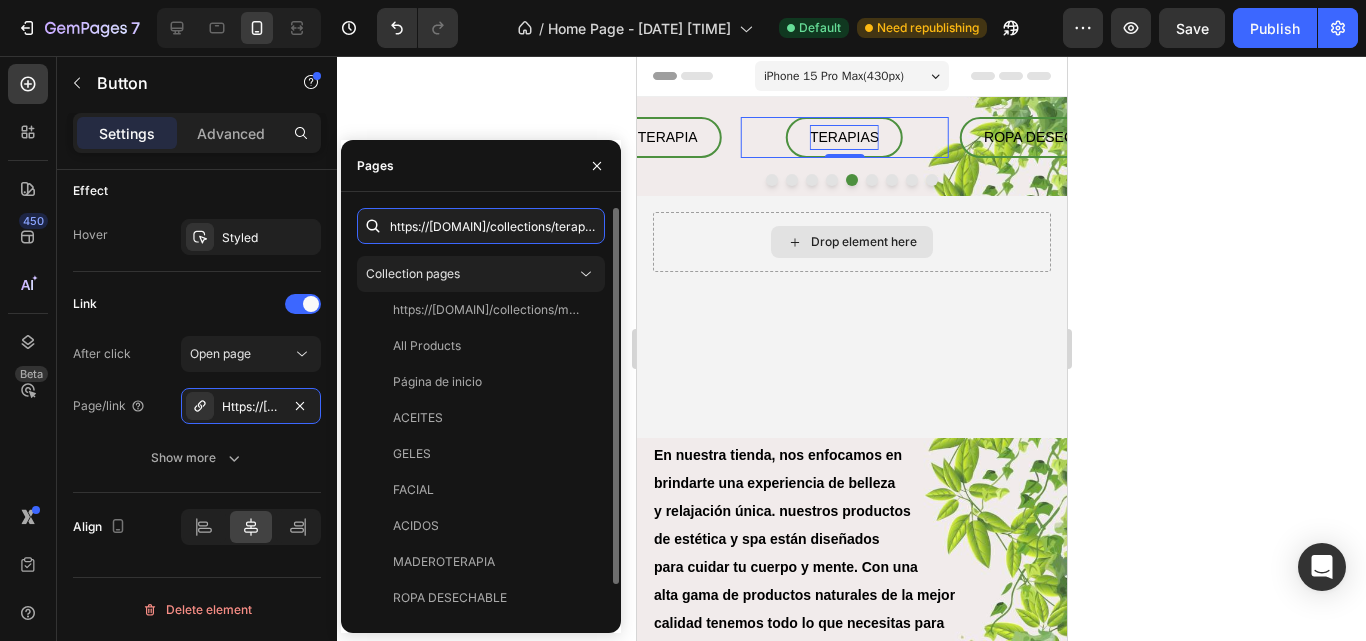 scroll, scrollTop: 0, scrollLeft: 141, axis: horizontal 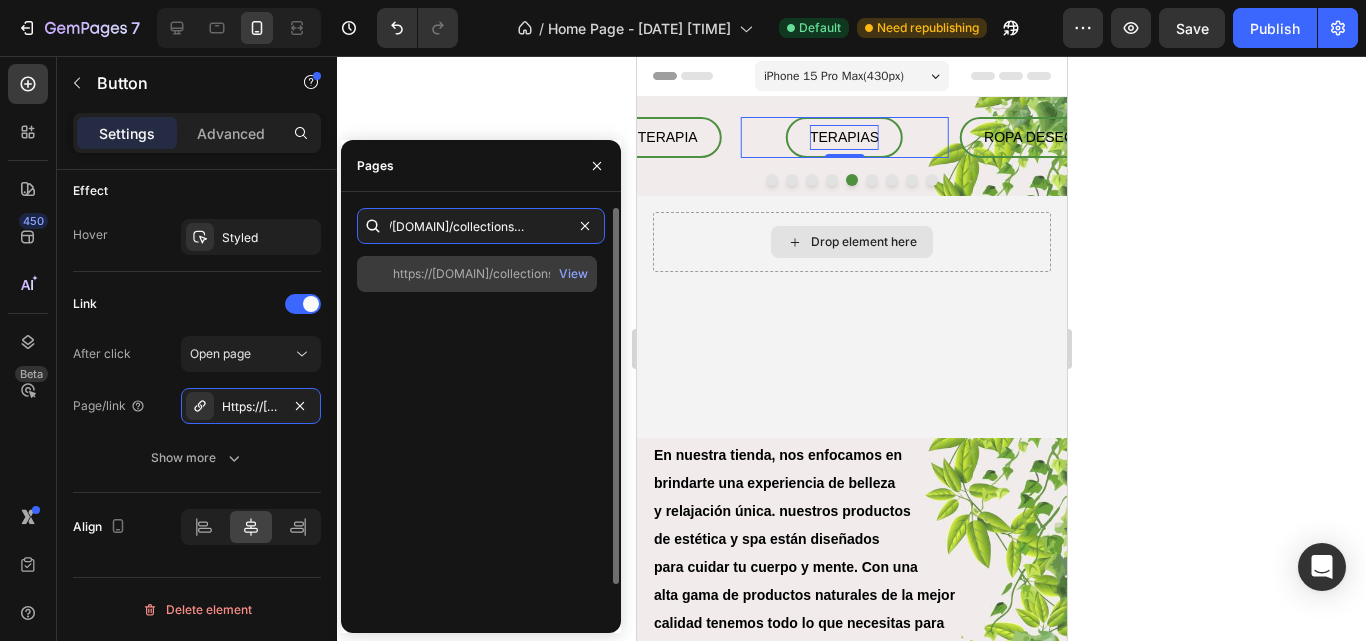 type on "https://ferbelllaesenciadetuser.com/collections/terapias" 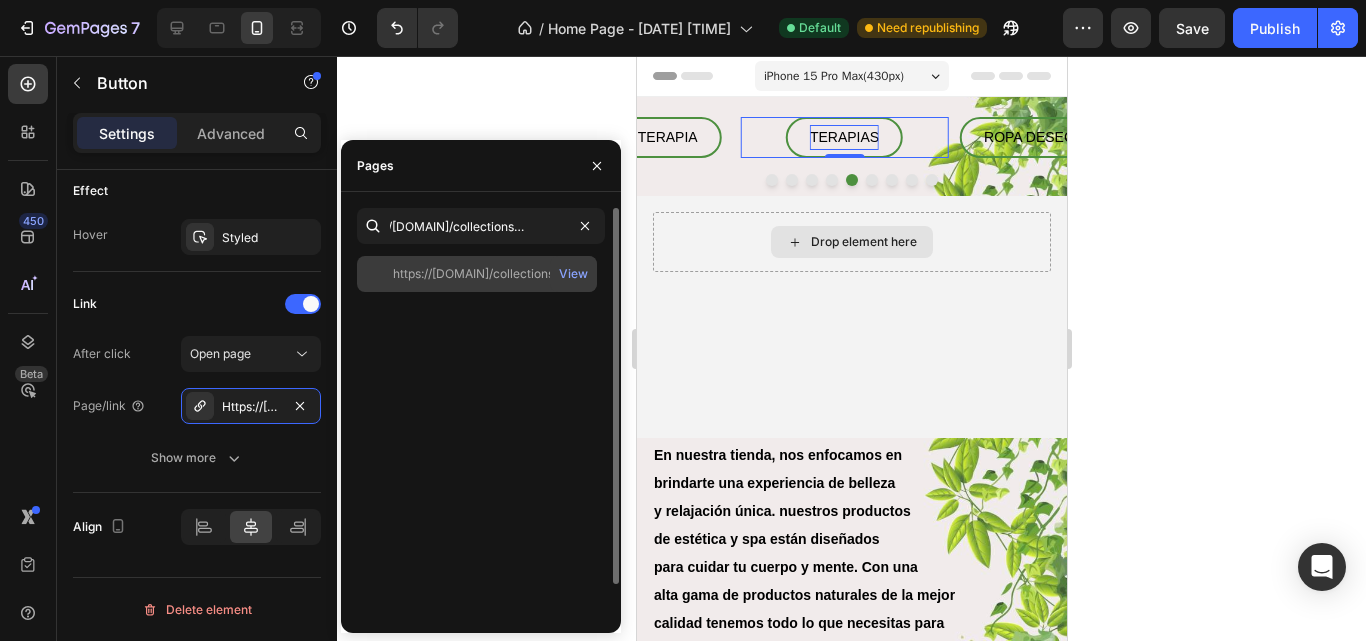 click on "https://ferbelllaesenciadetuser.com/collections/terapias" 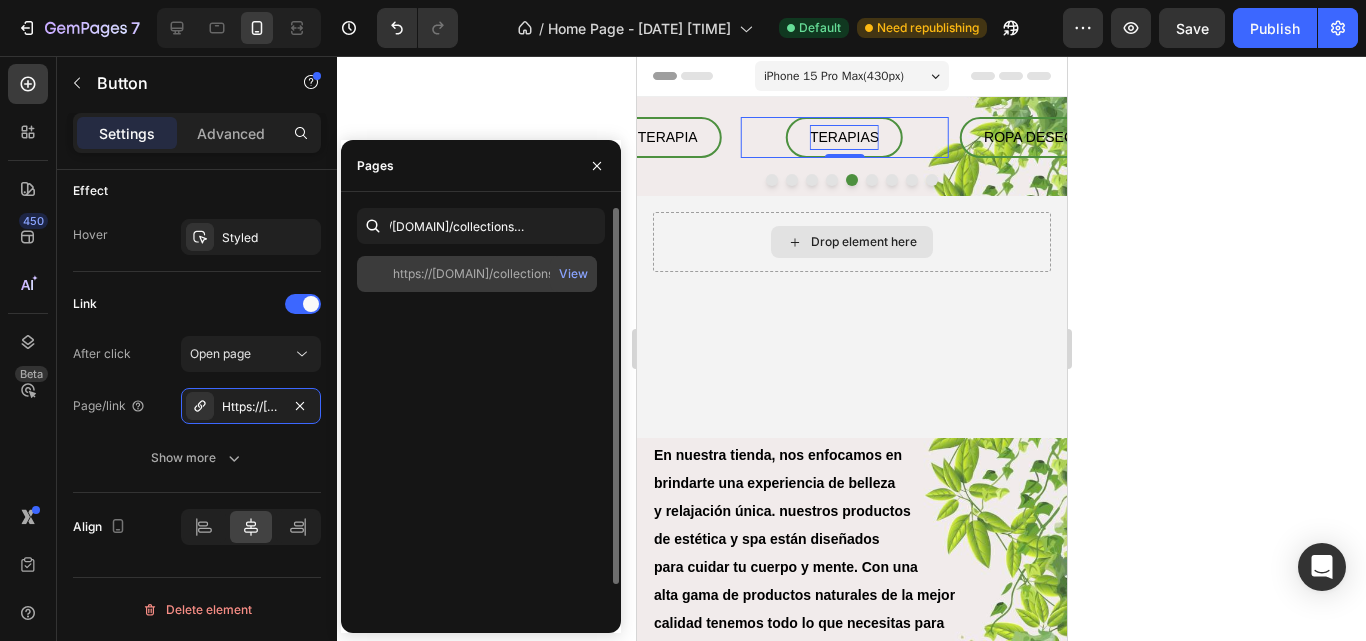scroll, scrollTop: 0, scrollLeft: 0, axis: both 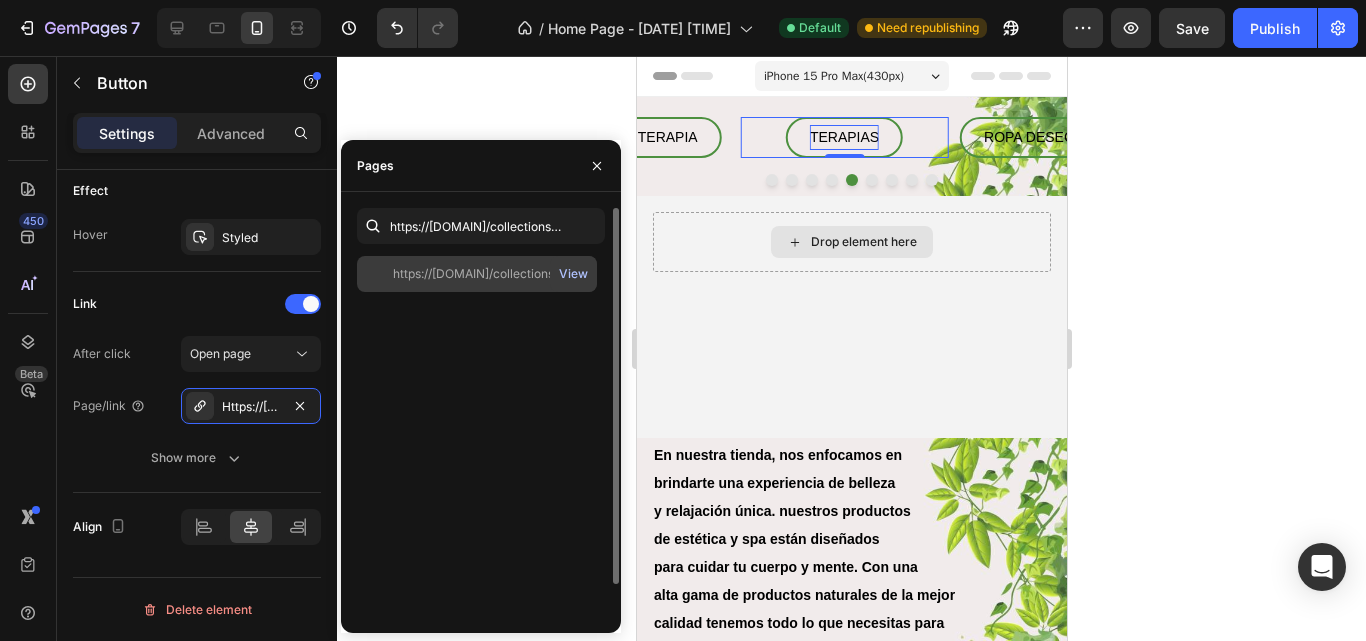 click on "View" at bounding box center [573, 274] 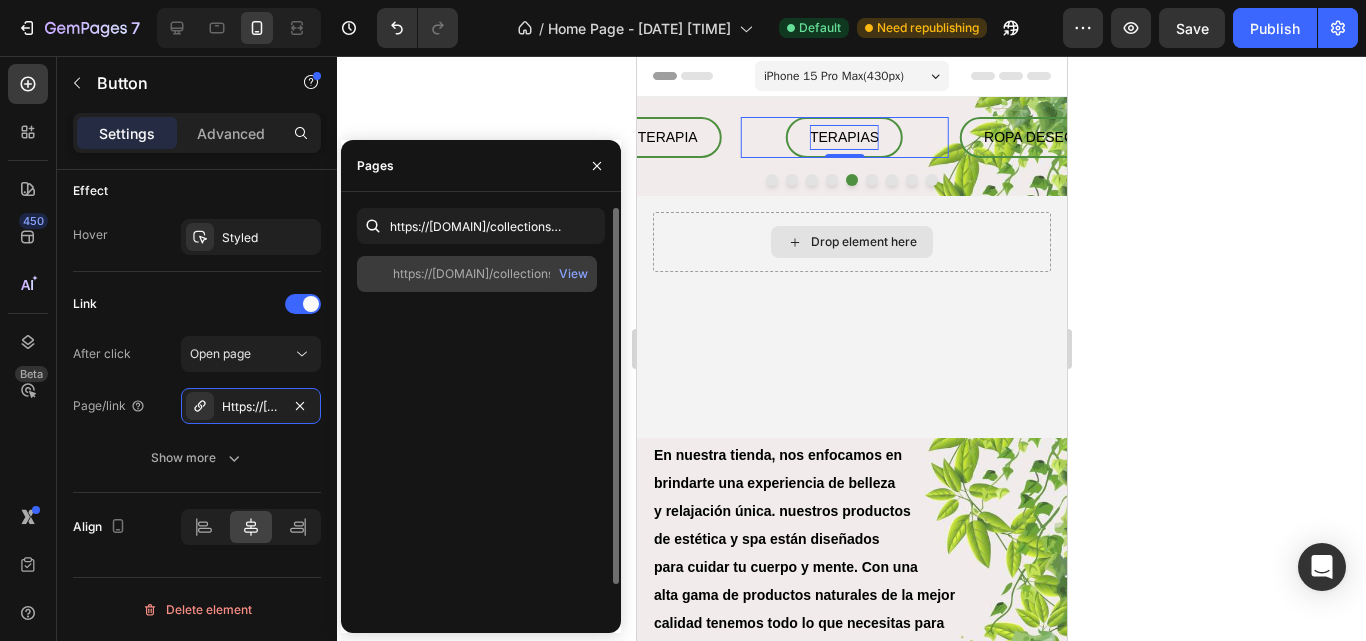 click on "https://ferbelllaesenciadetuser.com/collections/terapias" 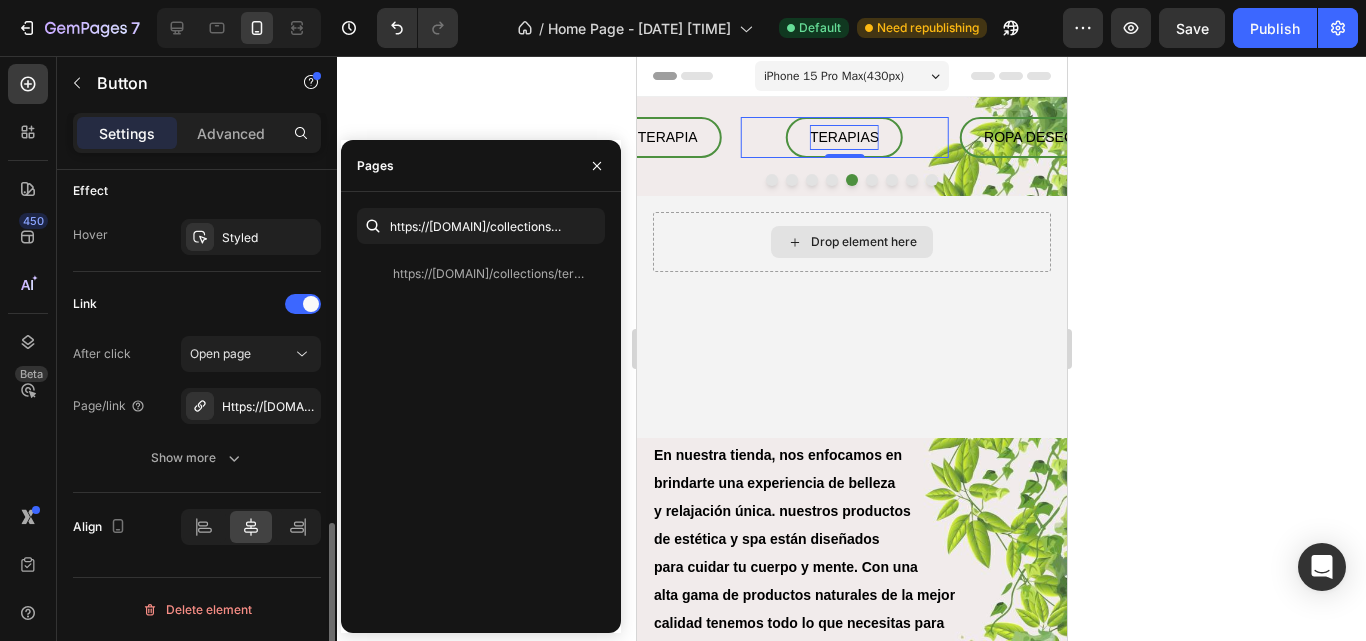 click on "After click Open page Page/link Https://ferbelllaesenciadetuser.Com/terapias Show more" at bounding box center (197, 406) 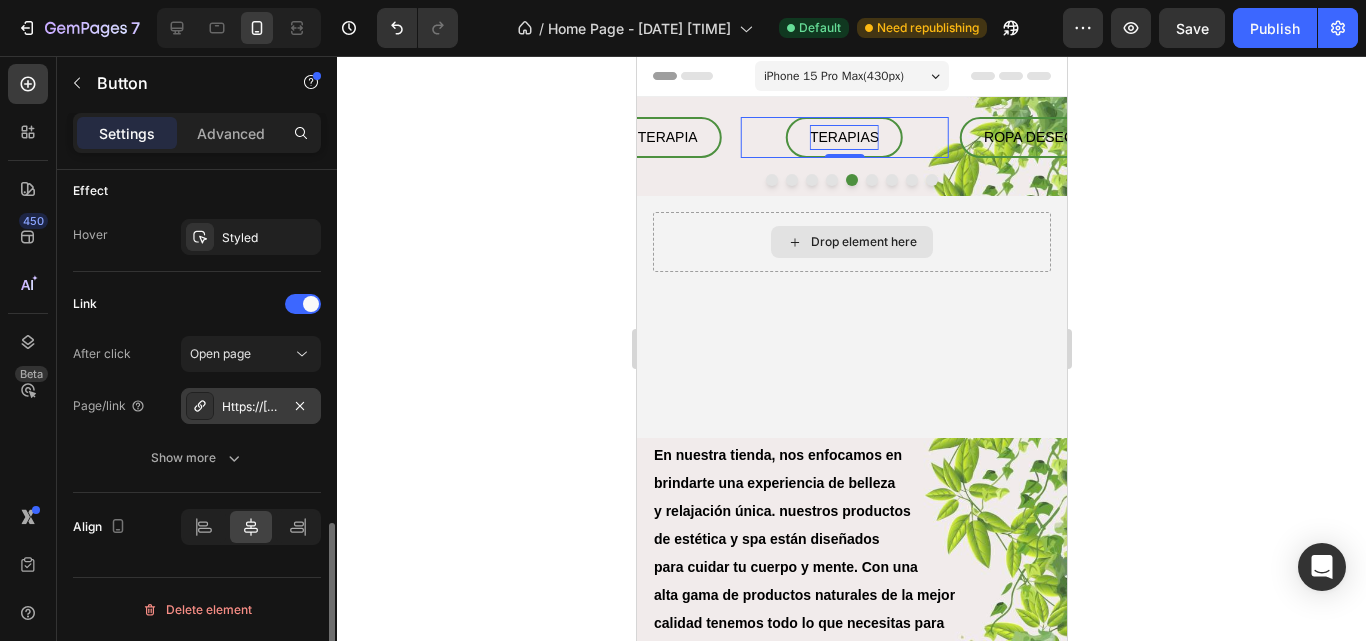 click on "Https://ferbelllaesenciadetuser.Com/terapias" at bounding box center [251, 407] 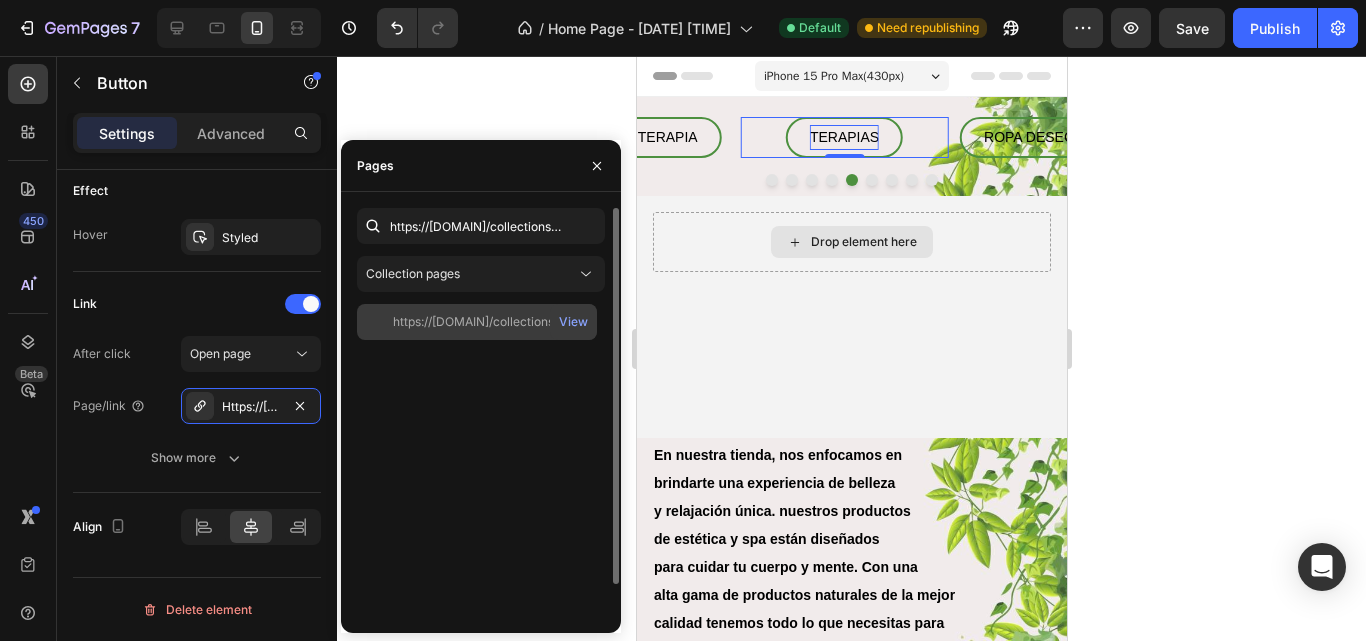 click on "https://ferbelllaesenciadetuser.com/collections/terapias" 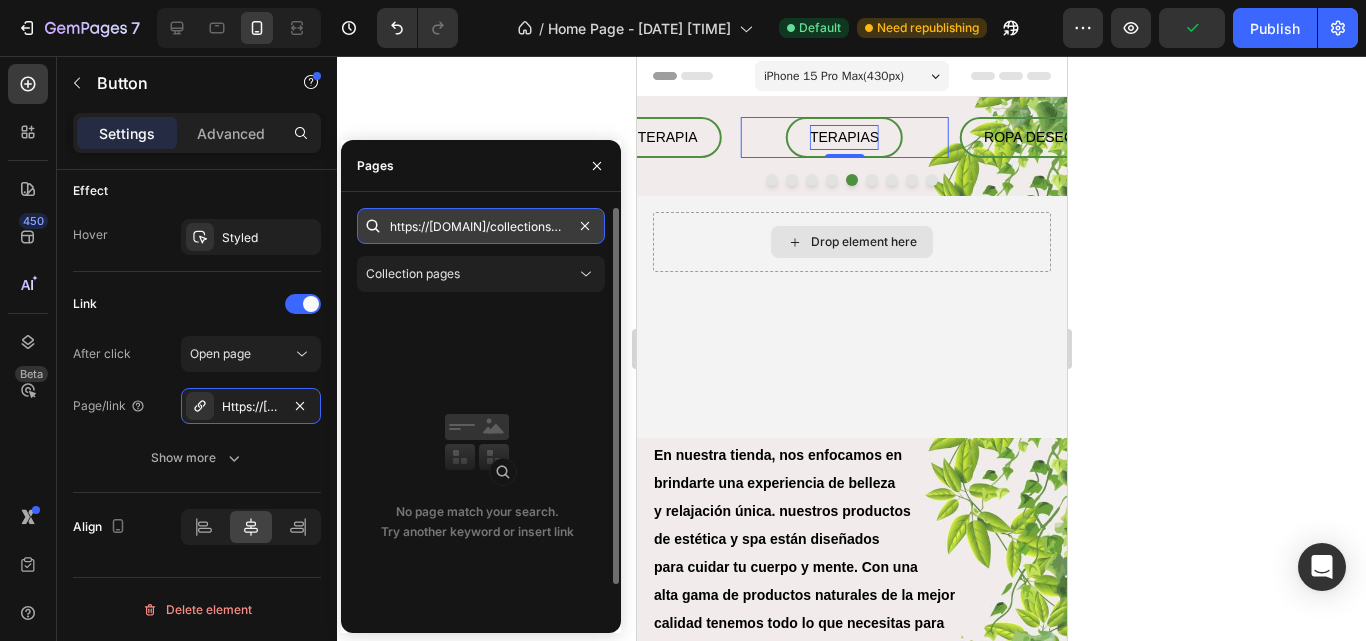 click on "https://ferbelllaesenciadetuser.com/collections/terapias" at bounding box center (481, 226) 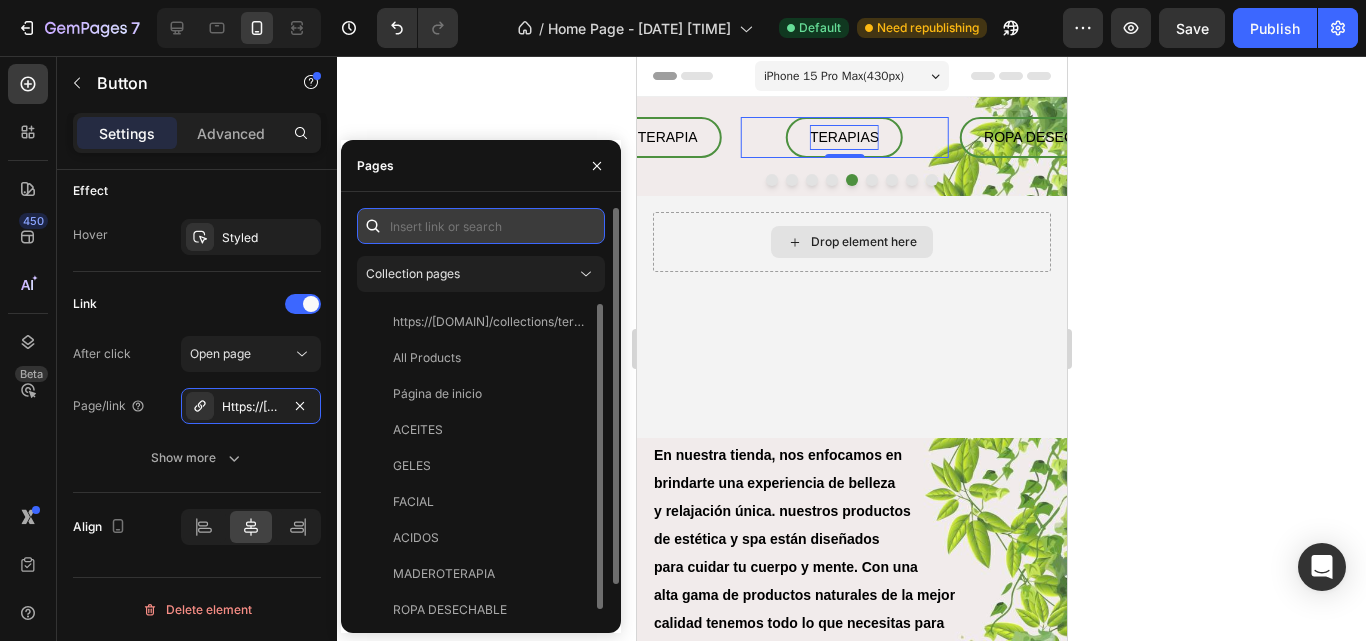 click at bounding box center [481, 226] 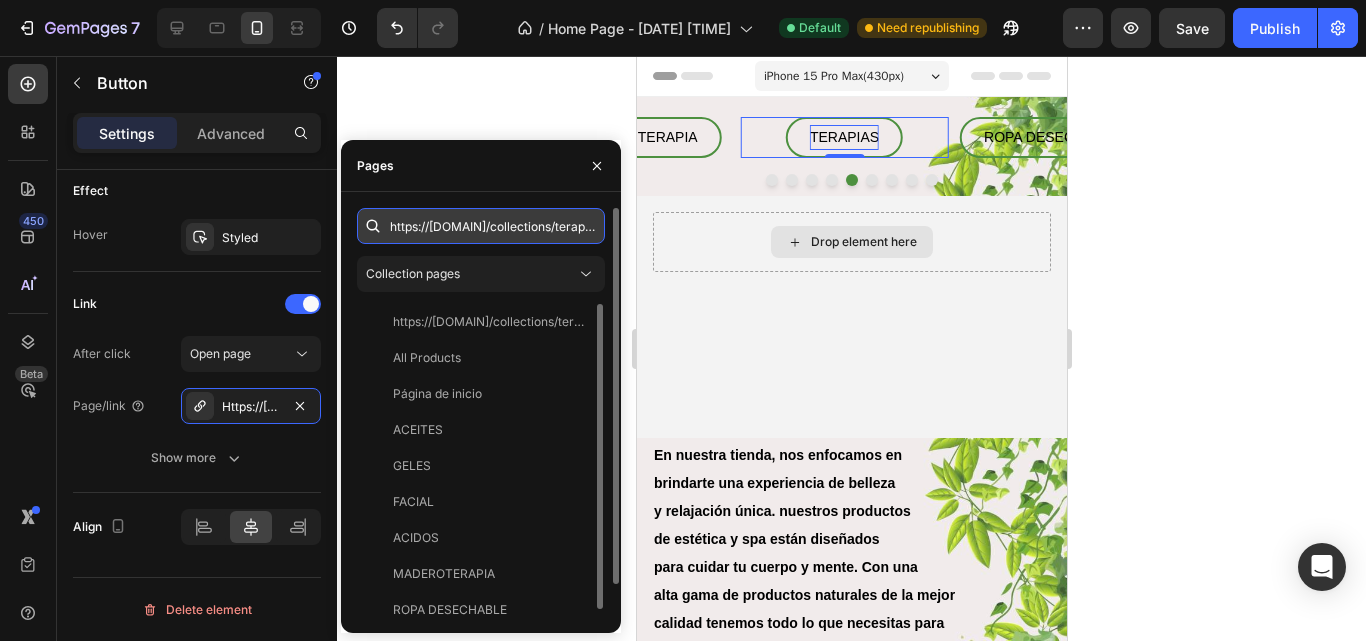 scroll, scrollTop: 0, scrollLeft: 141, axis: horizontal 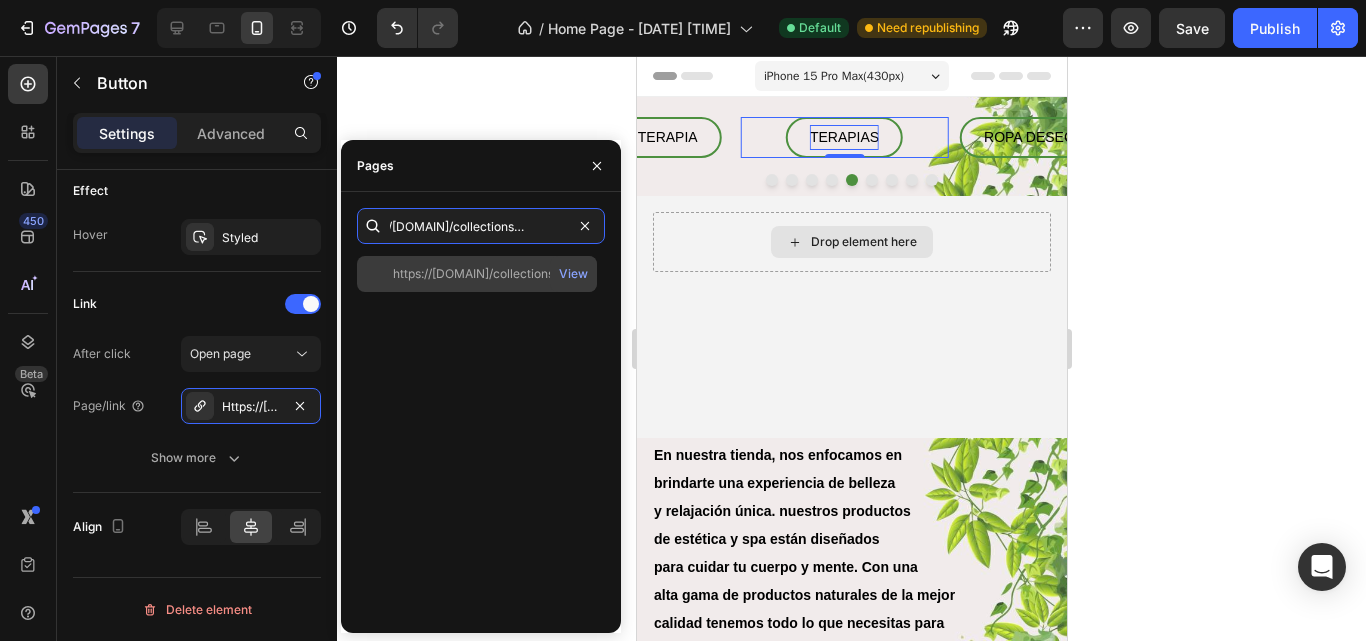 type on "https://ferbelllaesenciadetuser.com/collections/terapias" 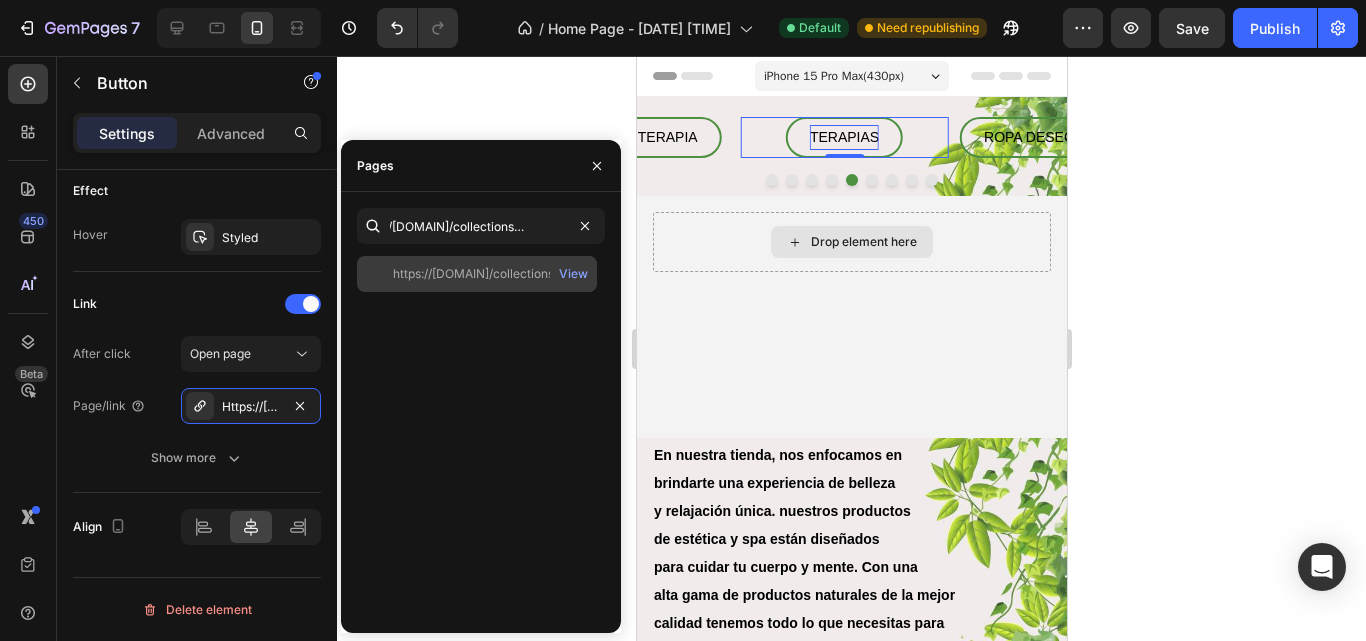 click on "https://ferbelllaesenciadetuser.com/collections/terapias" 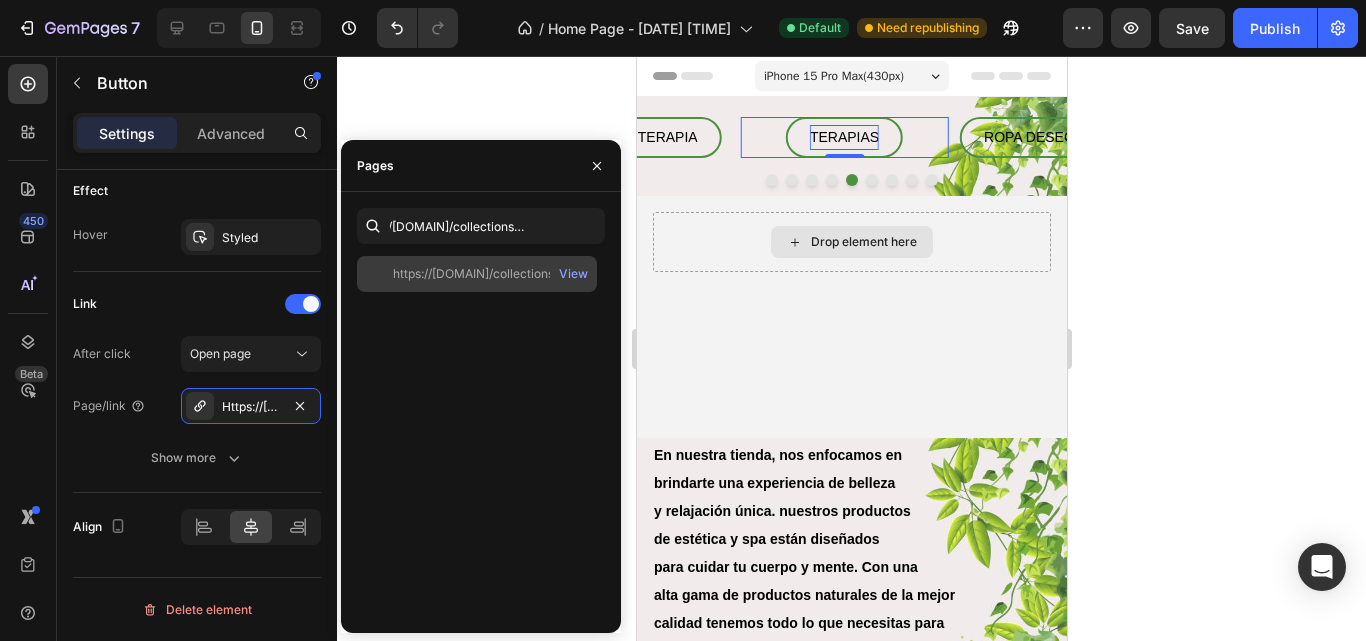 scroll, scrollTop: 0, scrollLeft: 0, axis: both 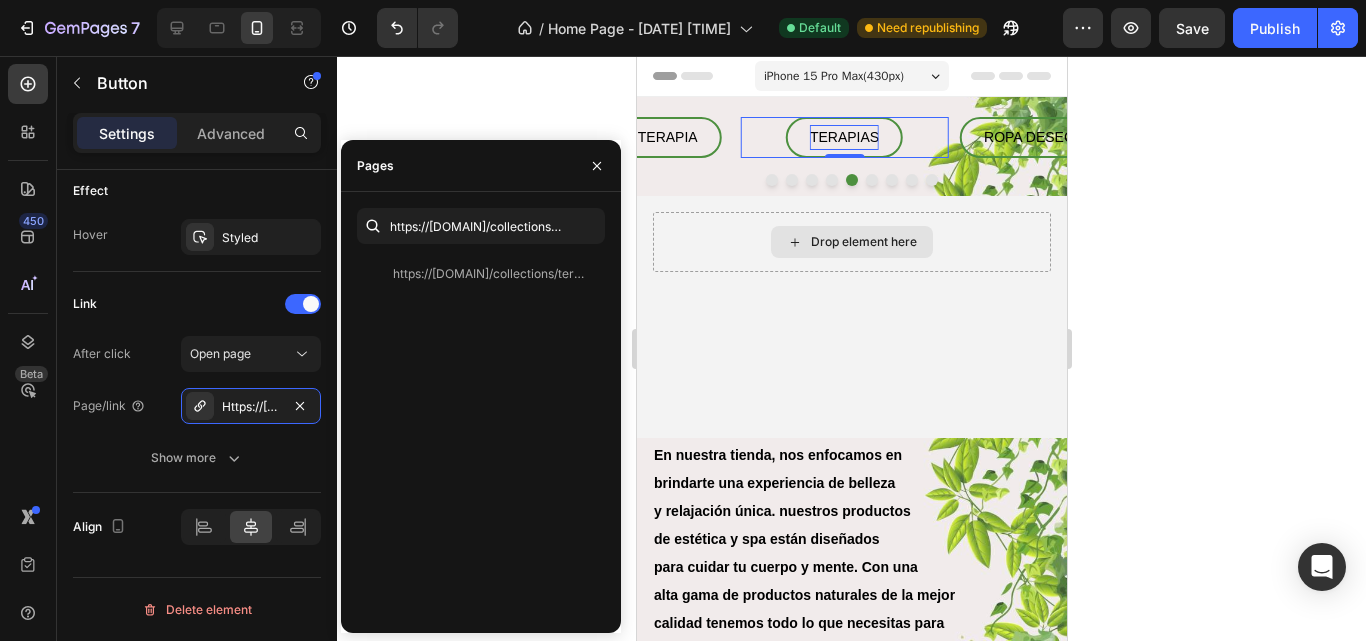 click 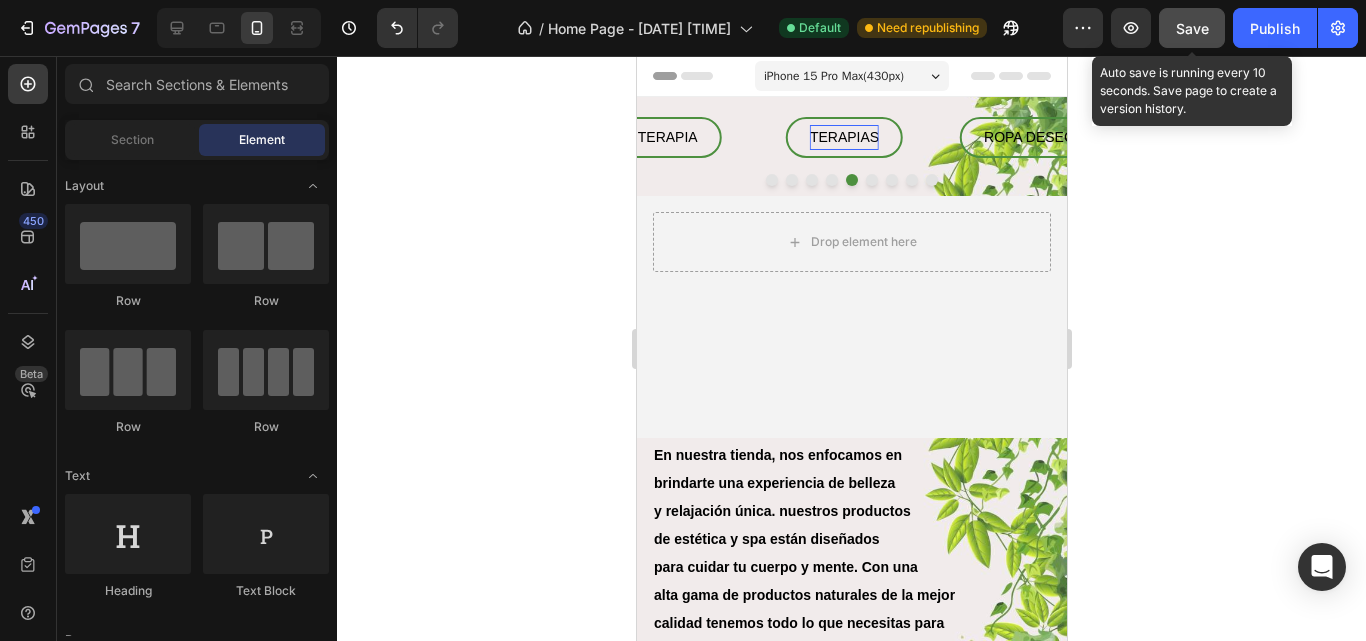click on "Save" at bounding box center [1192, 28] 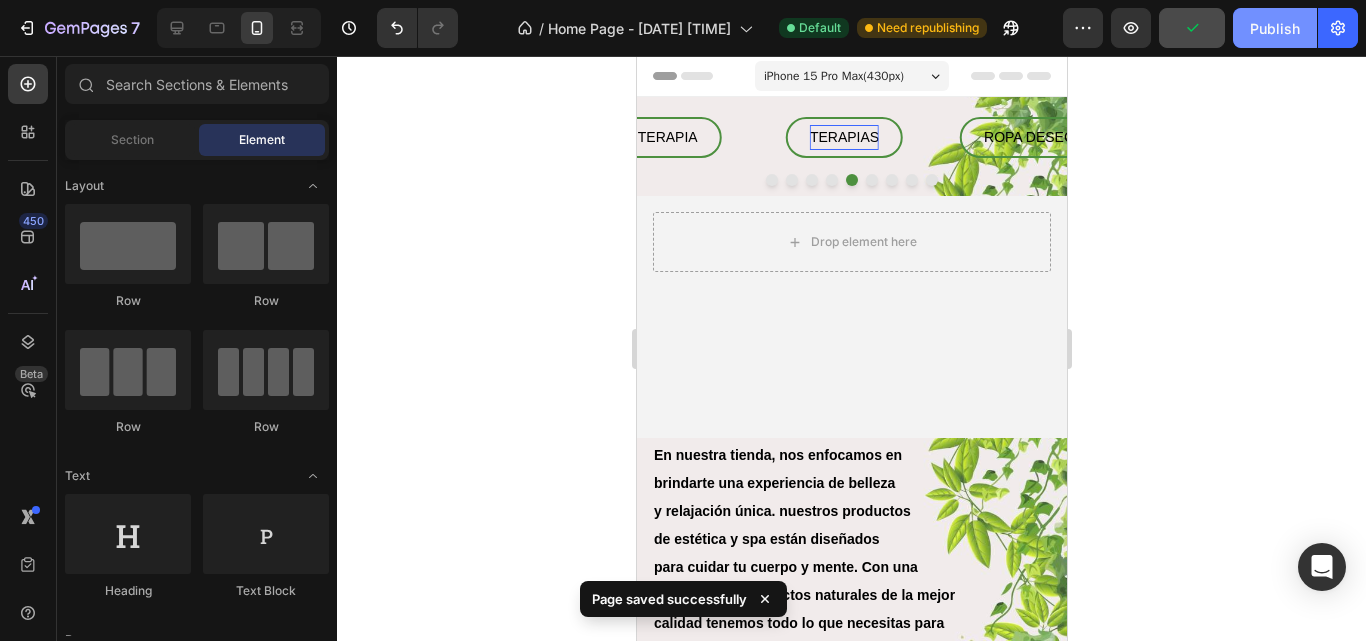click on "Publish" at bounding box center (1275, 28) 